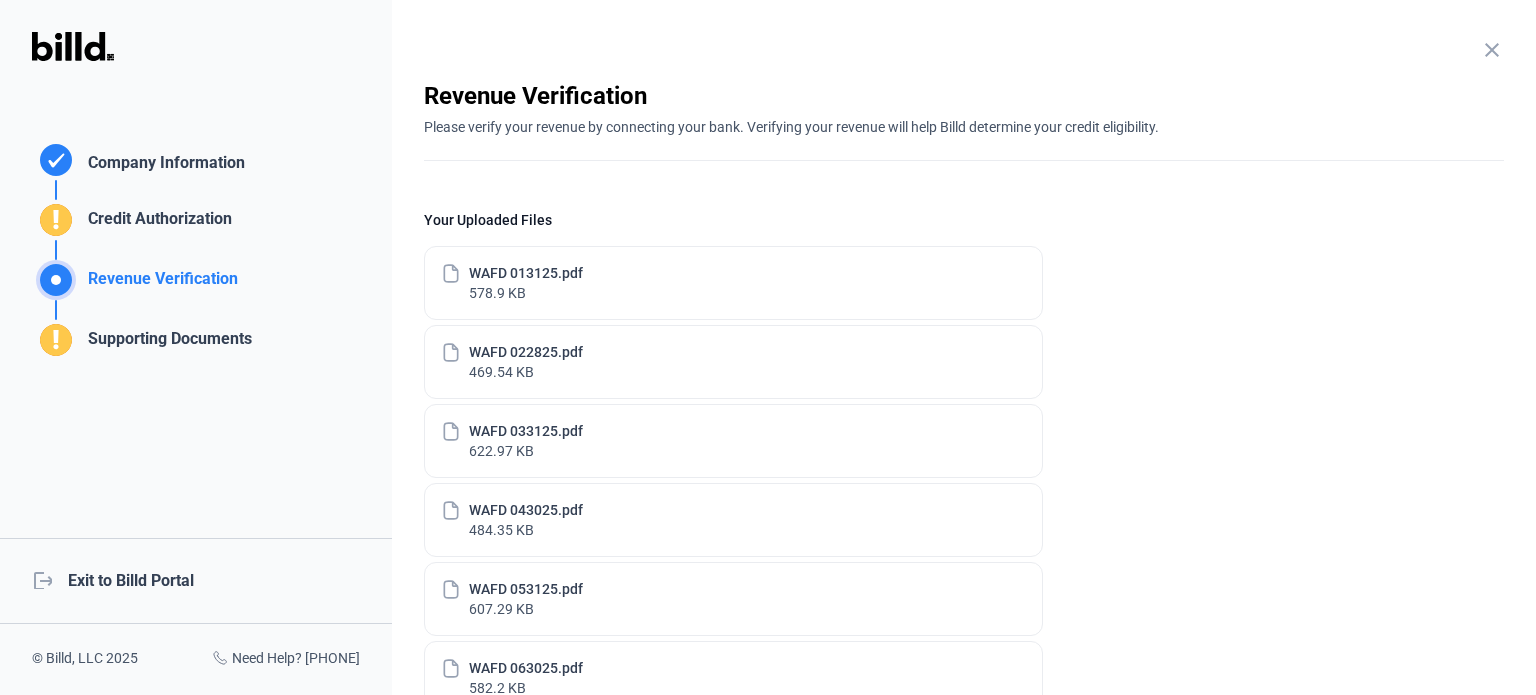 scroll, scrollTop: 0, scrollLeft: 0, axis: both 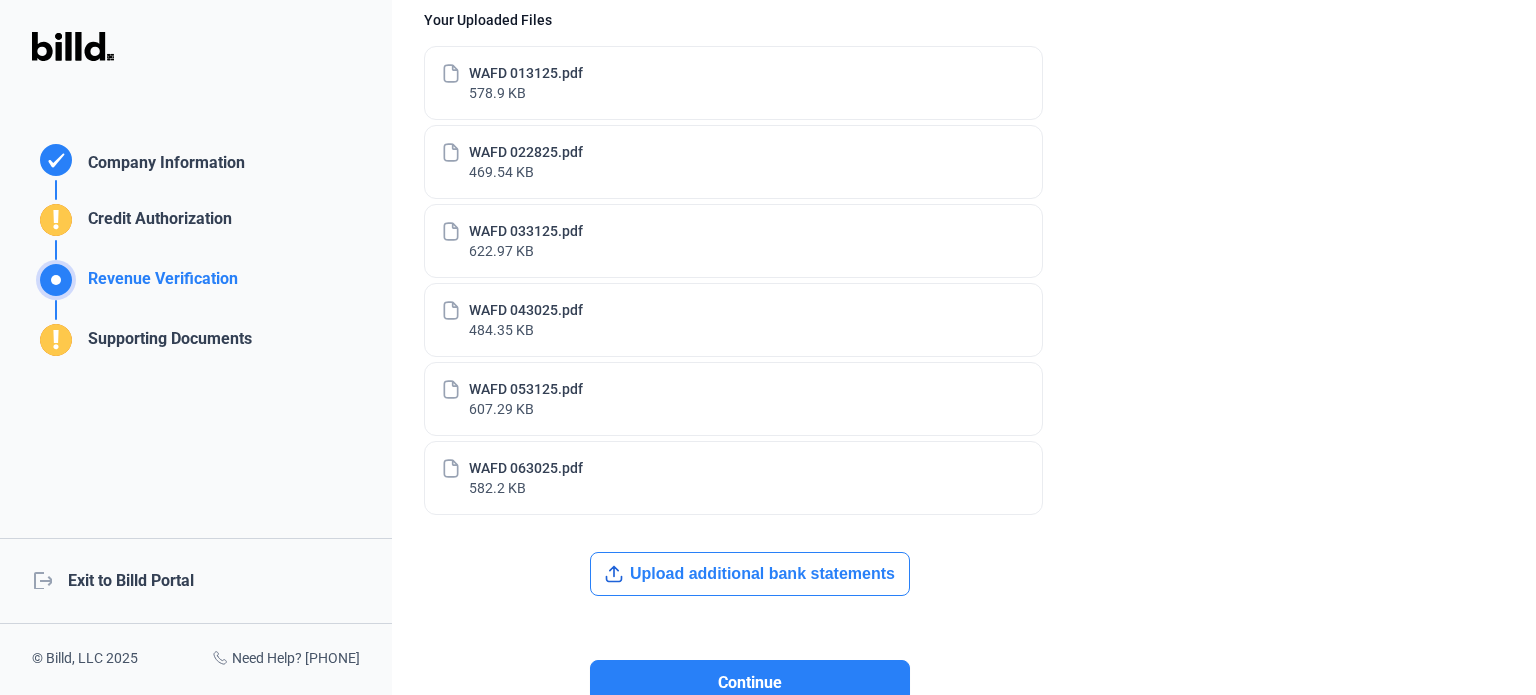 click on "Supporting Documents" at bounding box center [162, 165] 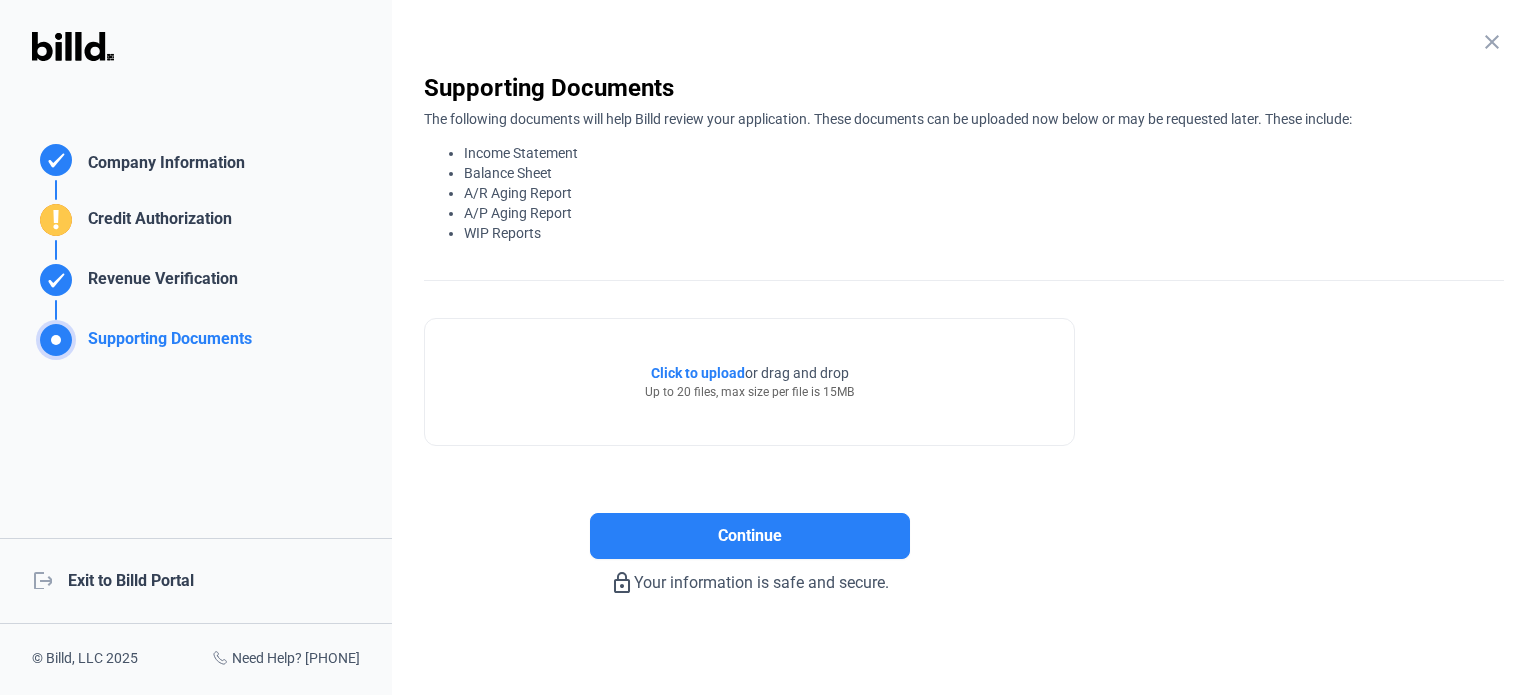 click on "Click to upload" at bounding box center (698, 373) 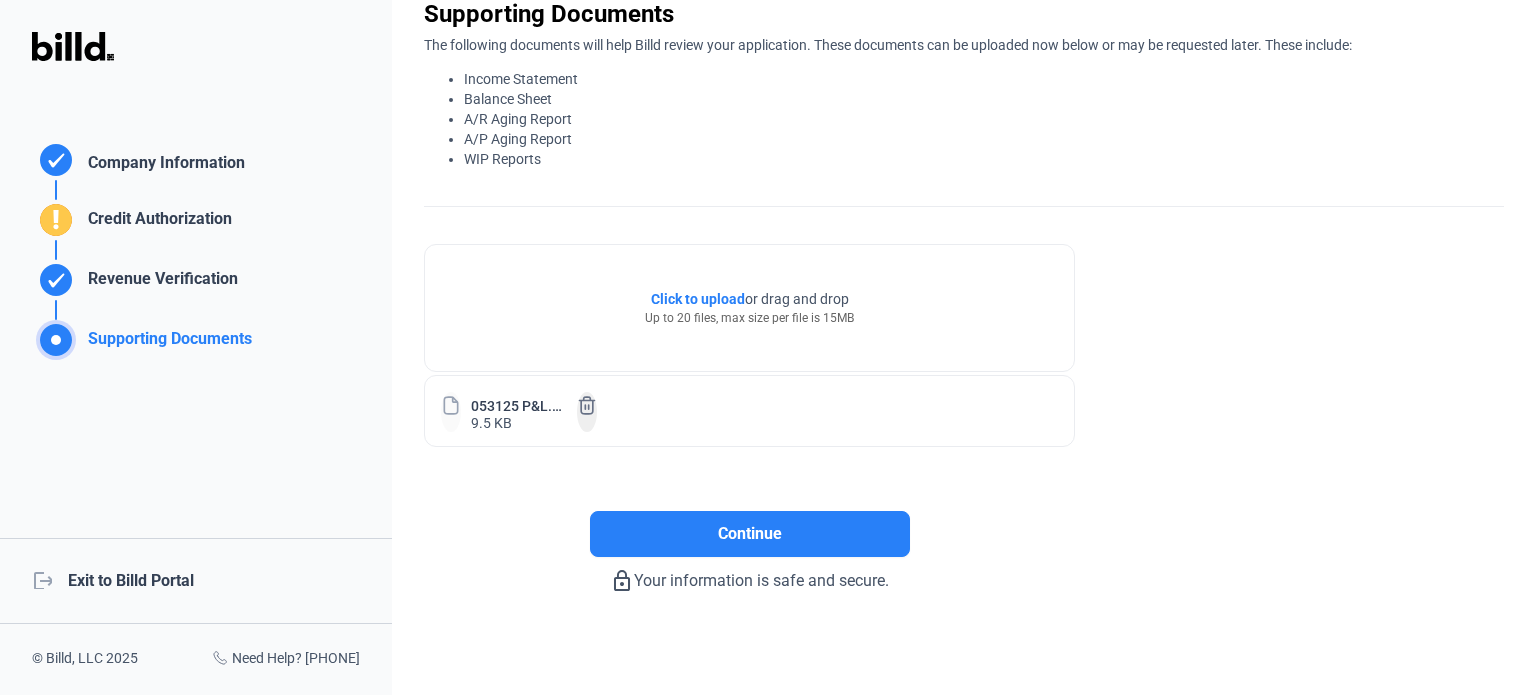 click on "Click to upload" at bounding box center (698, 299) 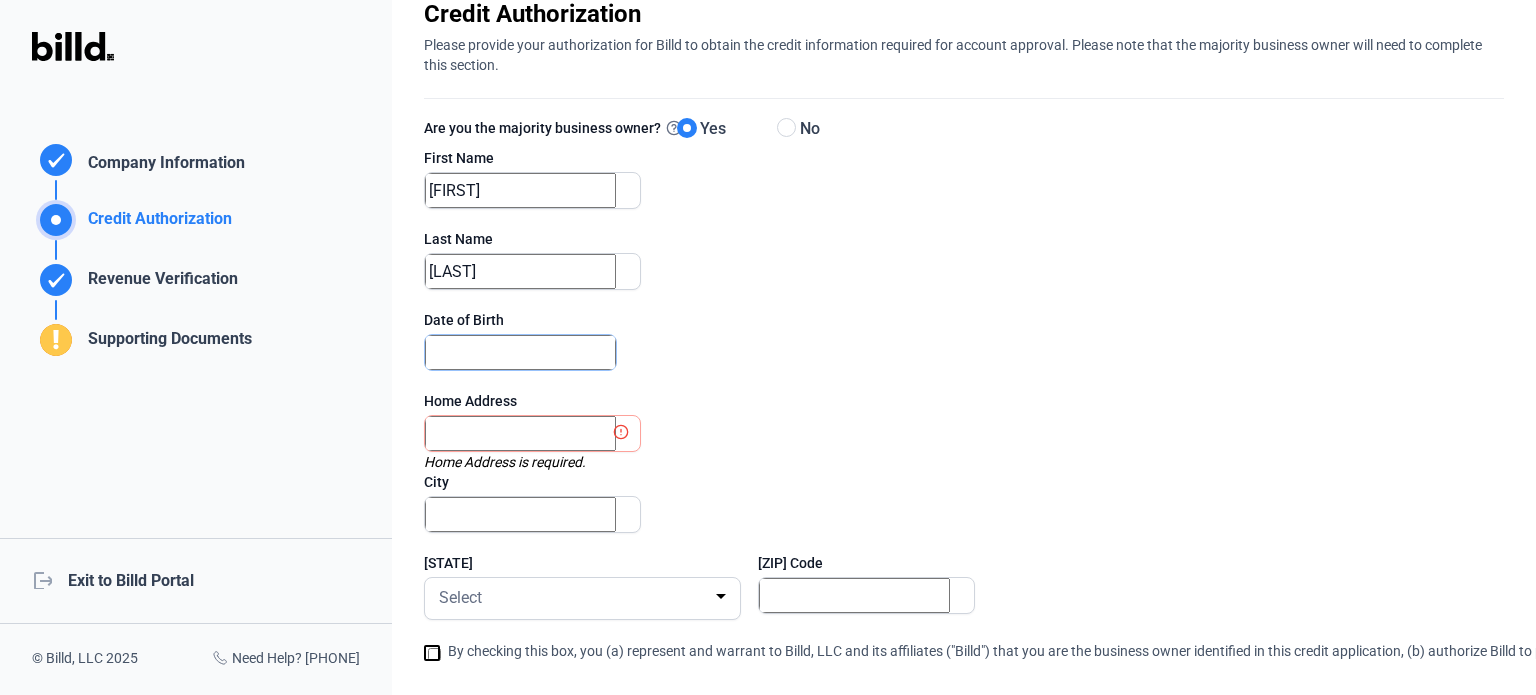 click at bounding box center (520, 352) 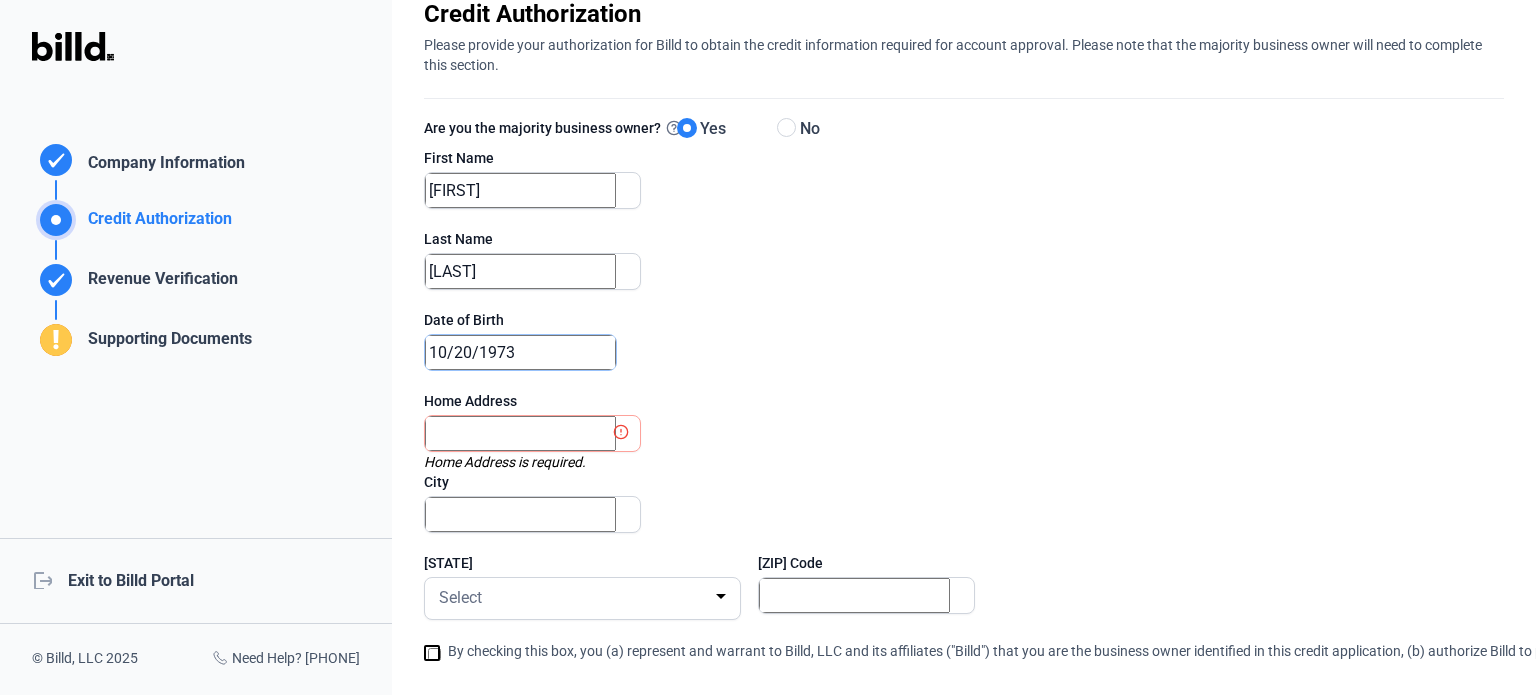type on "10/20/1973" 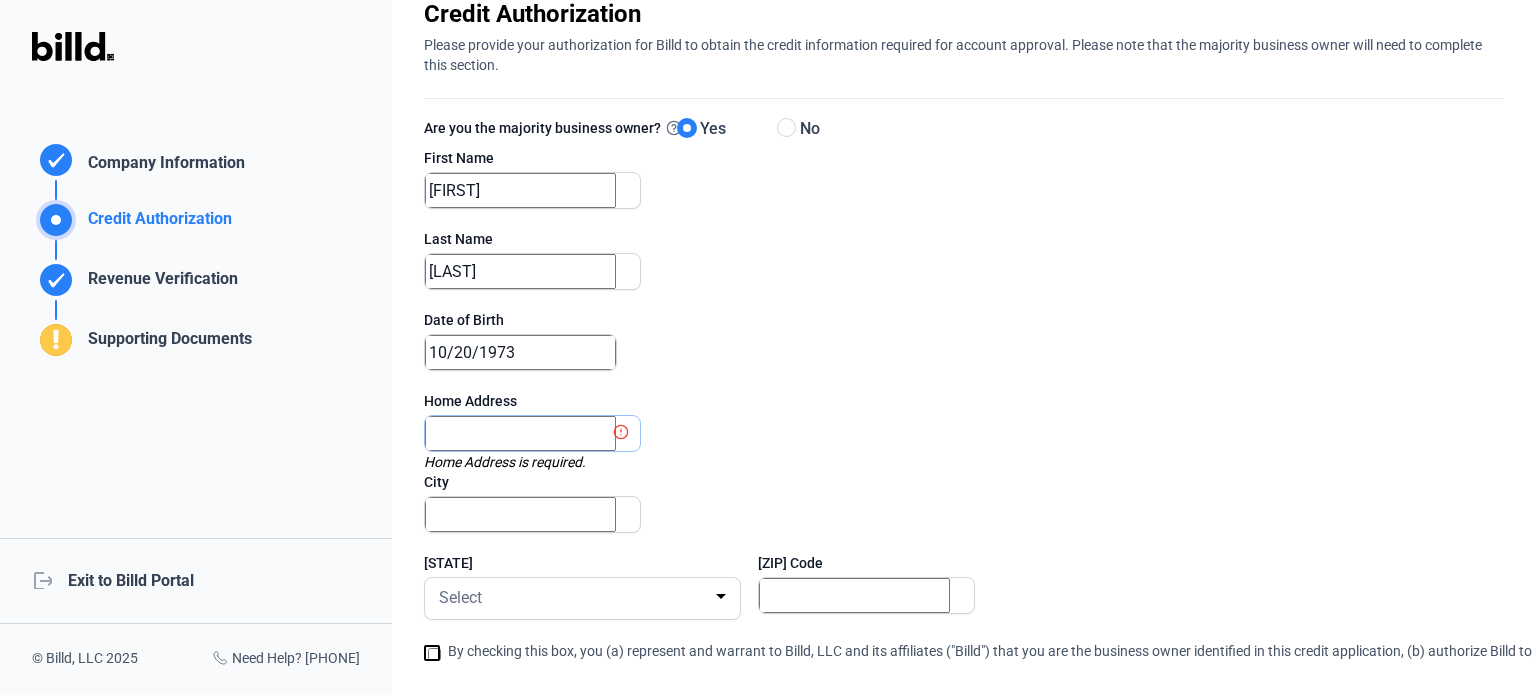 click at bounding box center (520, 433) 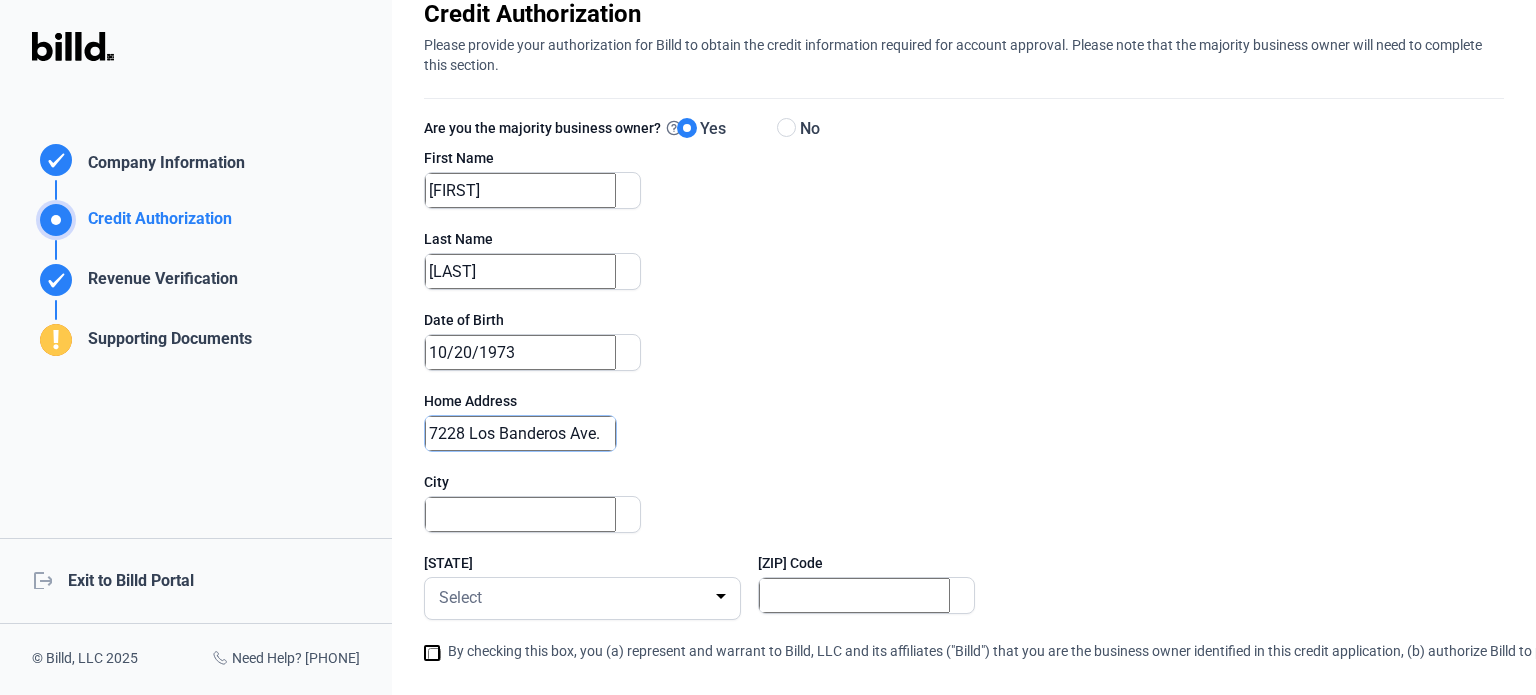 type on "7228 Los Banderos Ave." 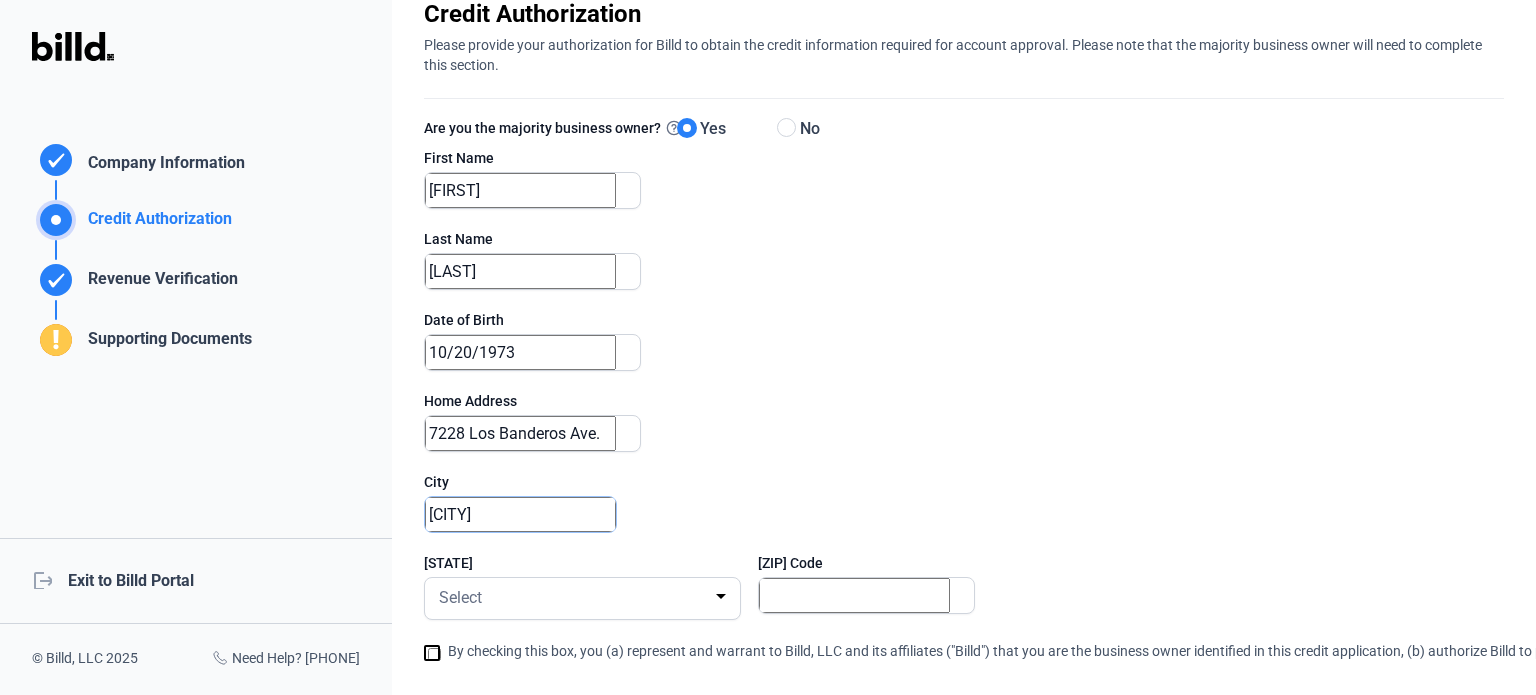 type on "[CITY]" 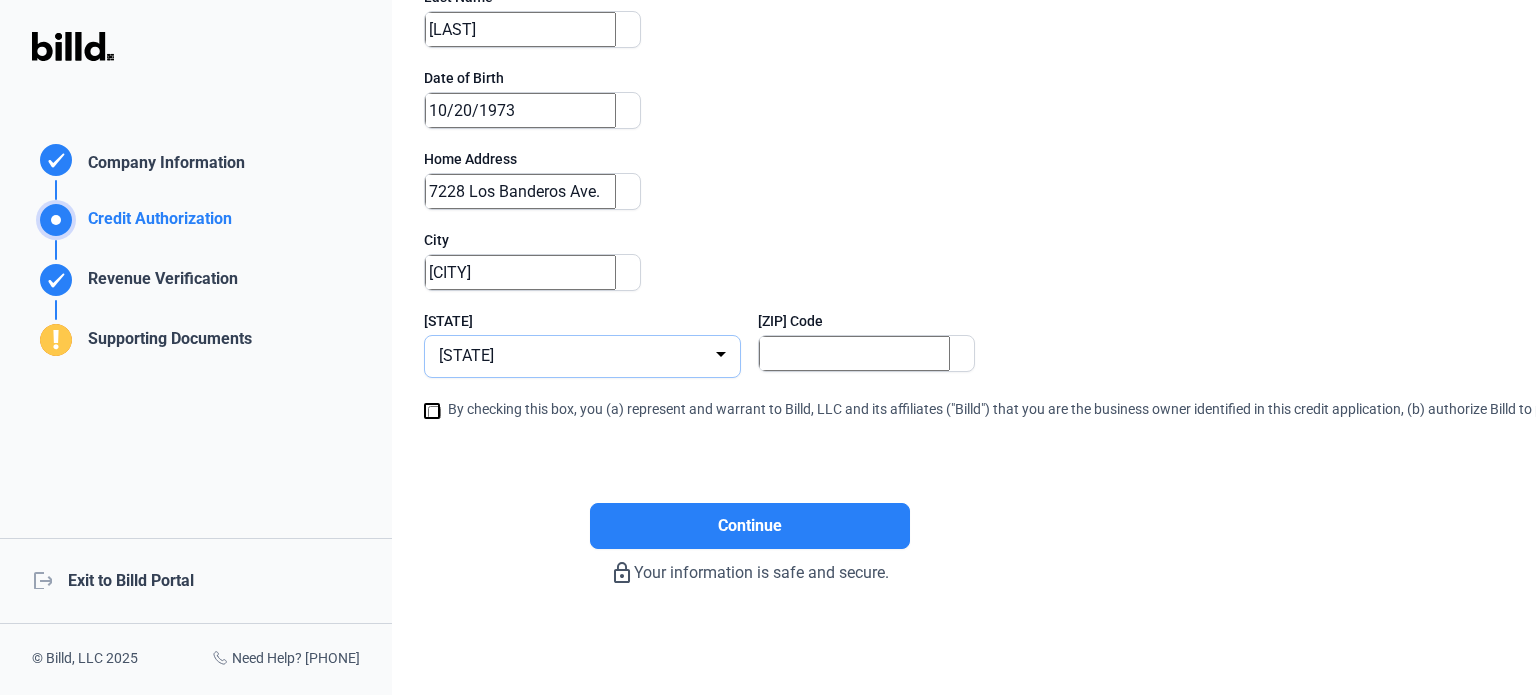 scroll, scrollTop: 382, scrollLeft: 0, axis: vertical 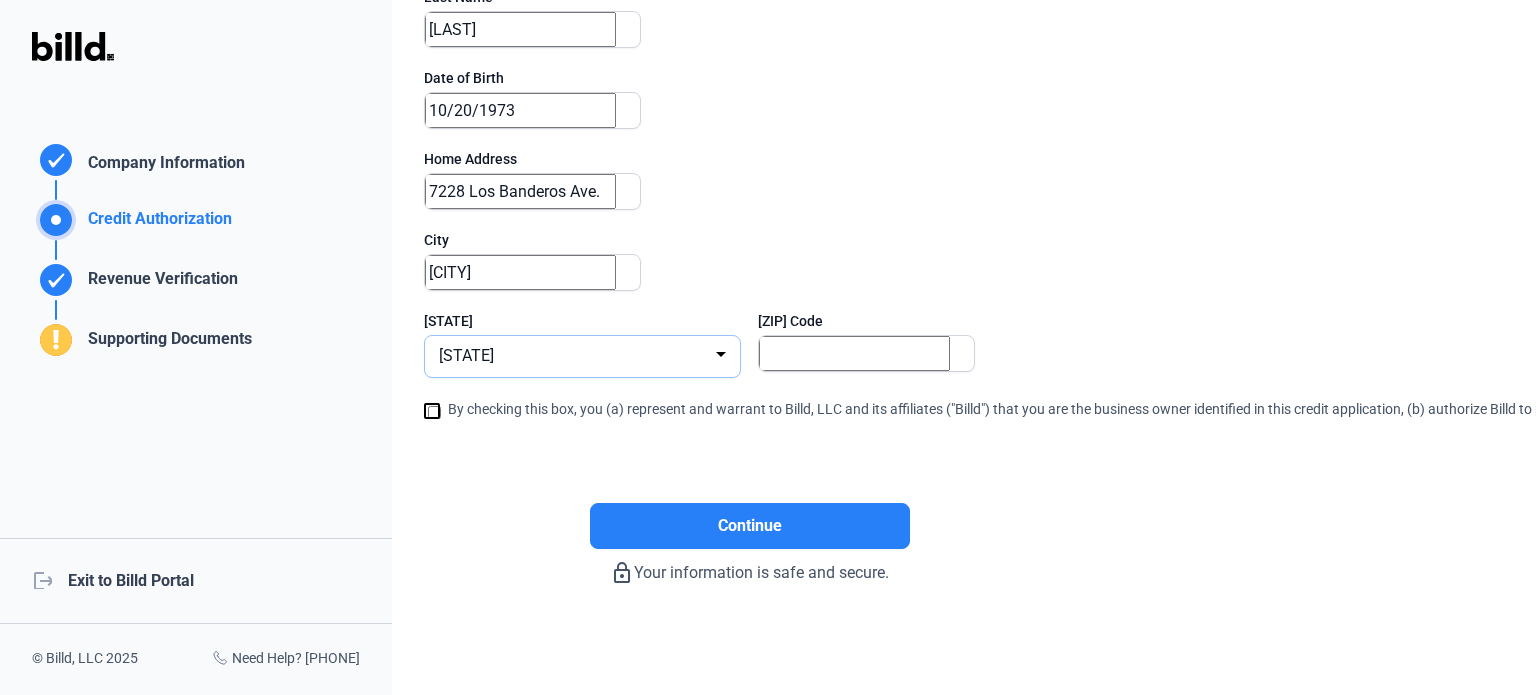click at bounding box center [721, 354] 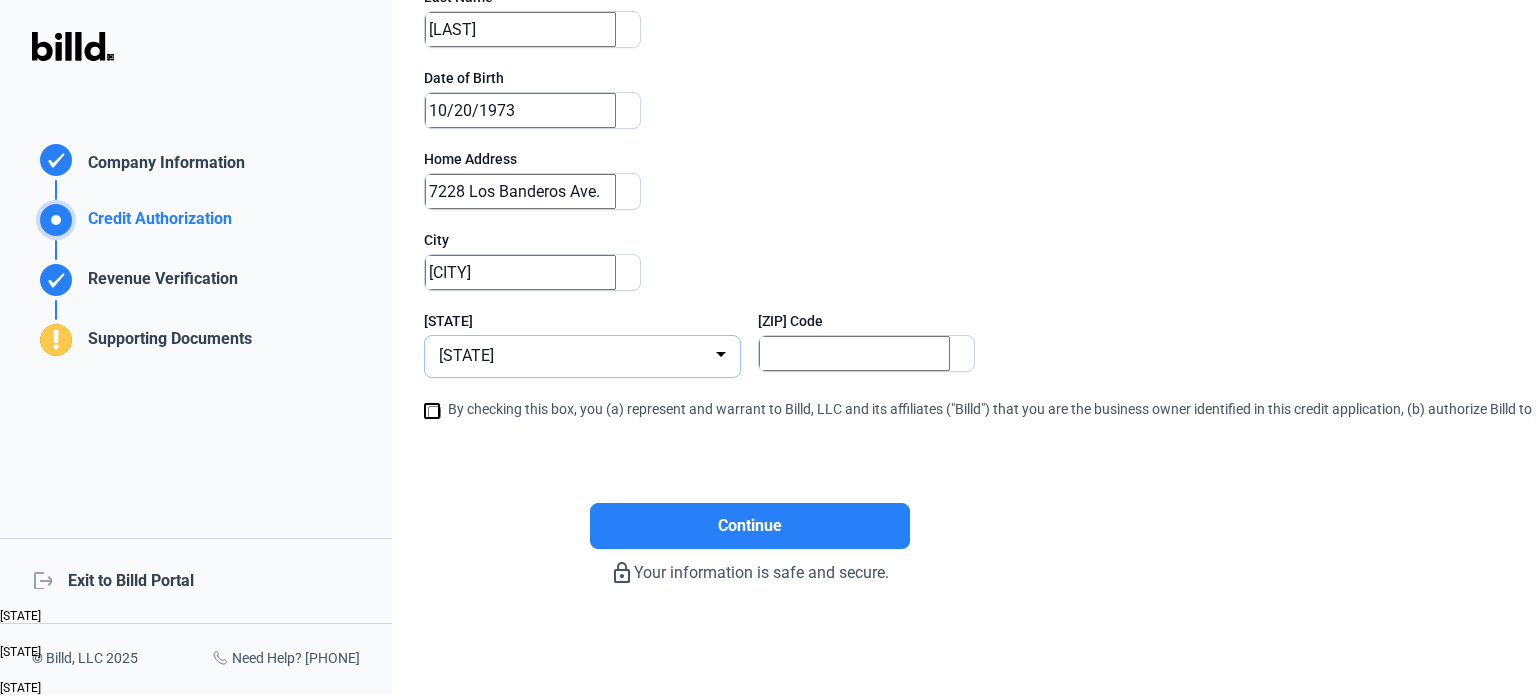 scroll, scrollTop: 862, scrollLeft: 0, axis: vertical 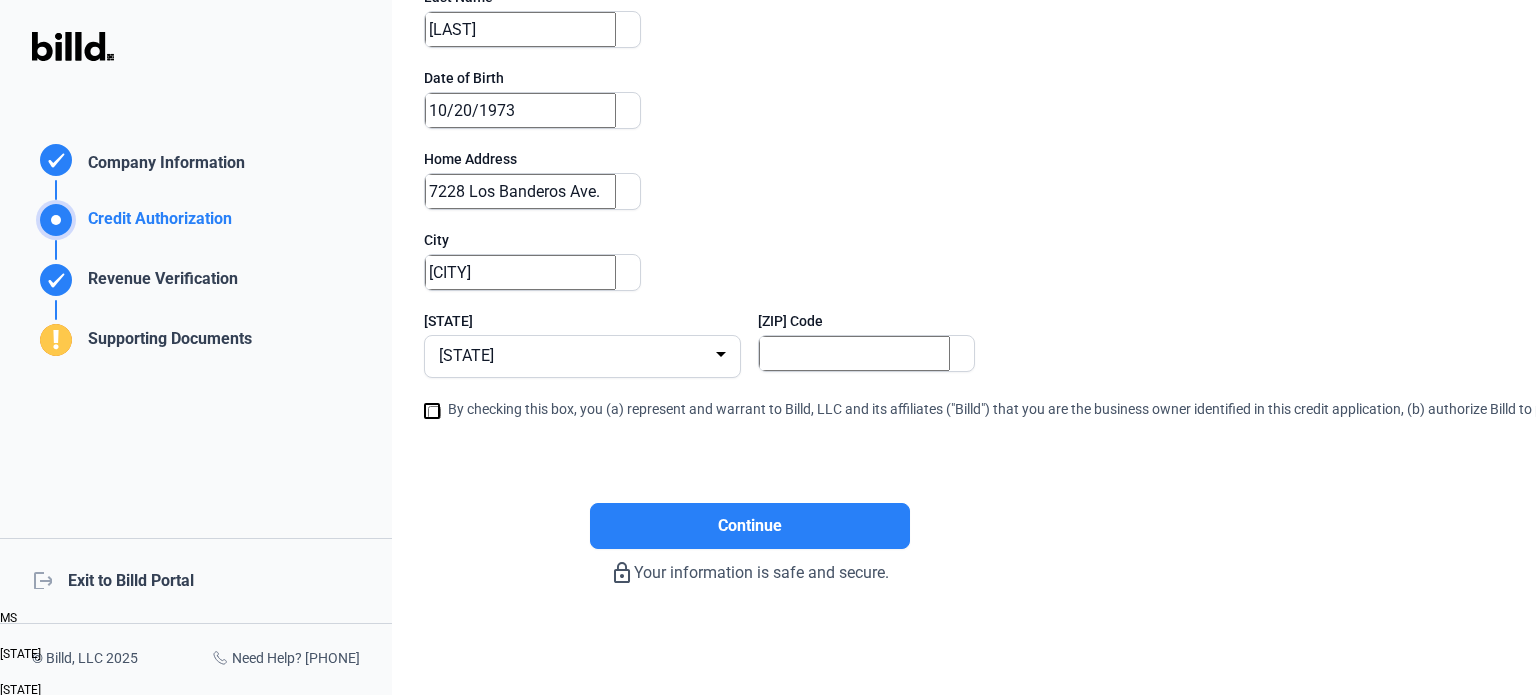 click on "[STATE]" at bounding box center (768, 762) 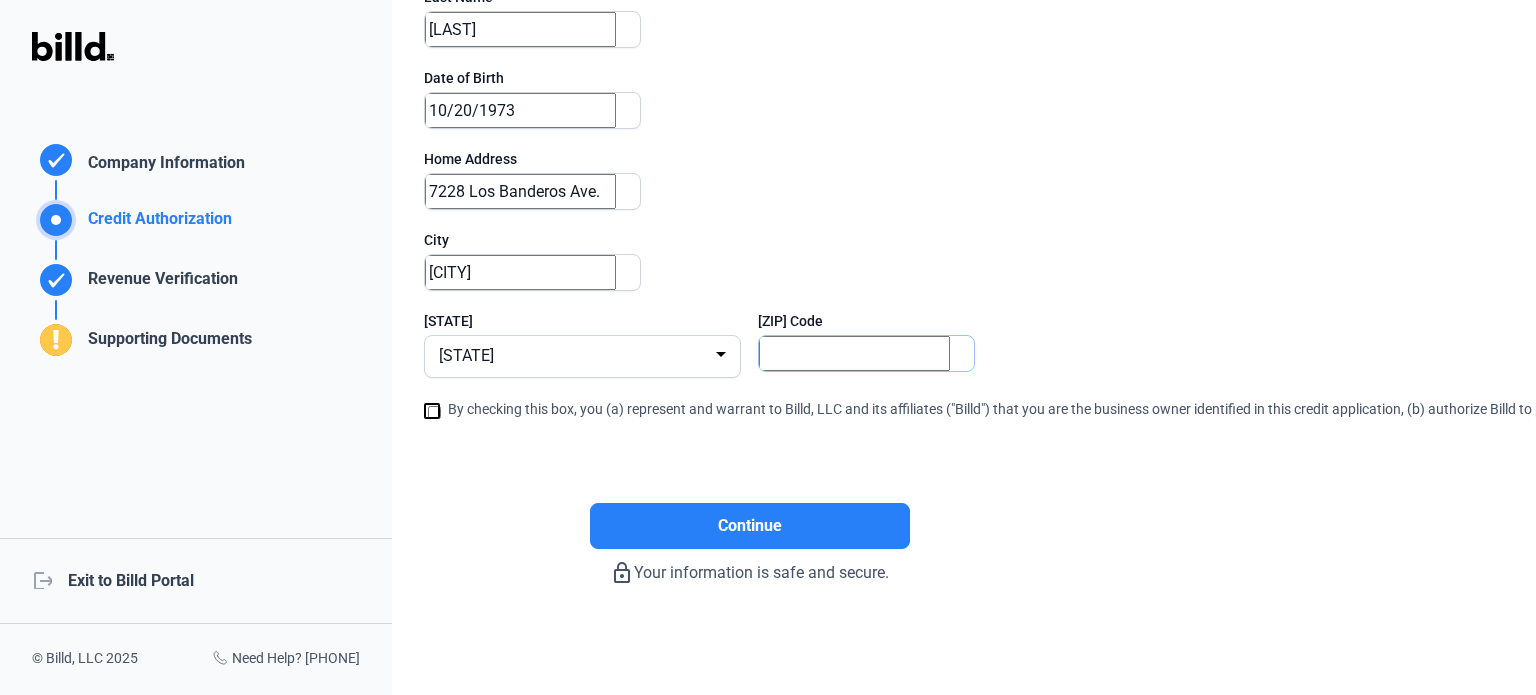 click at bounding box center [854, 353] 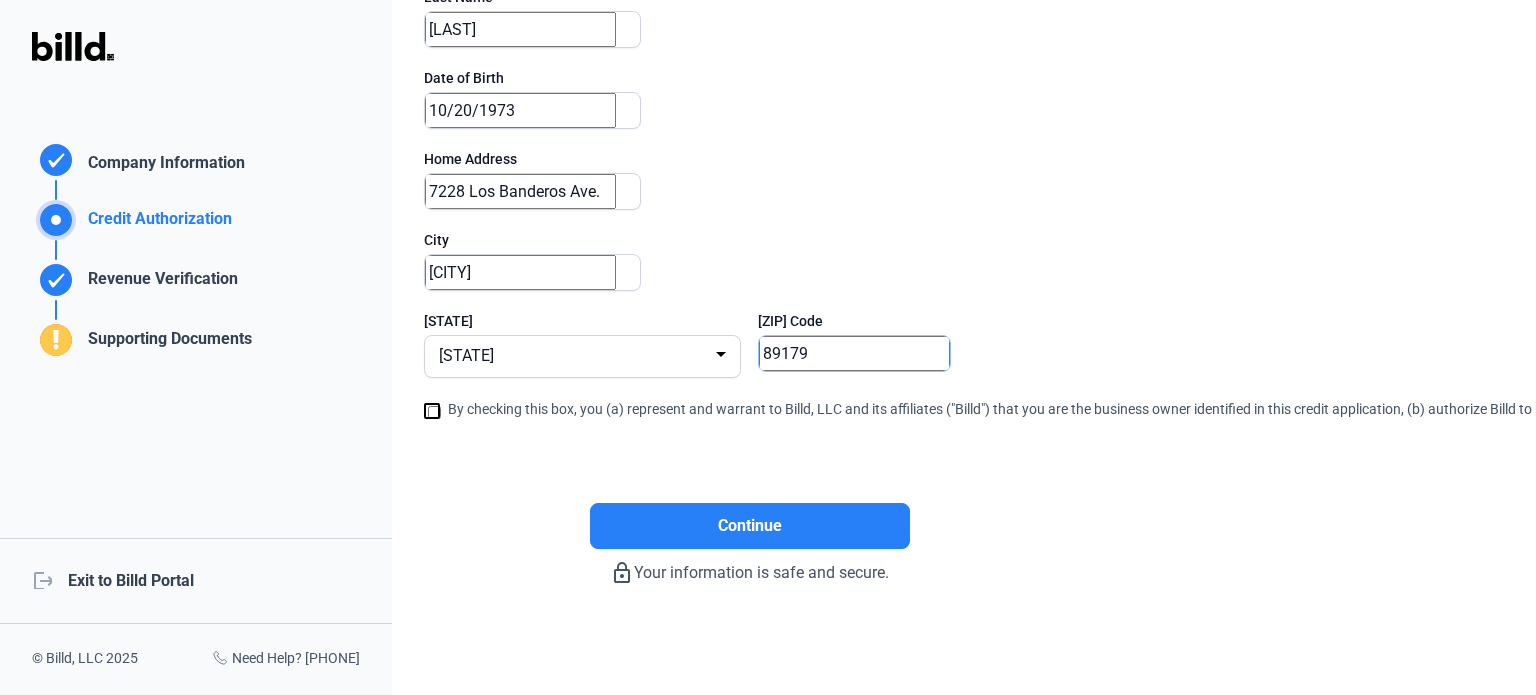 type on "89179" 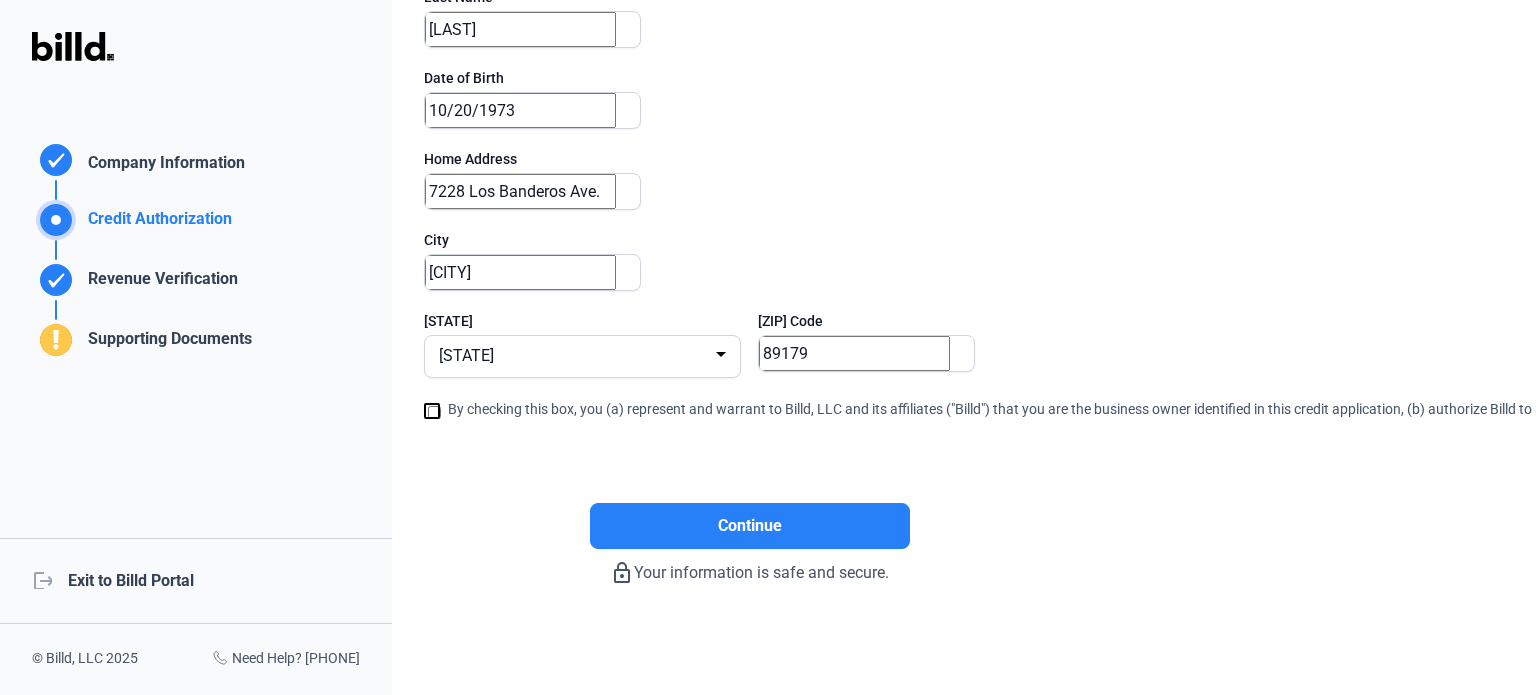 click at bounding box center [432, 411] 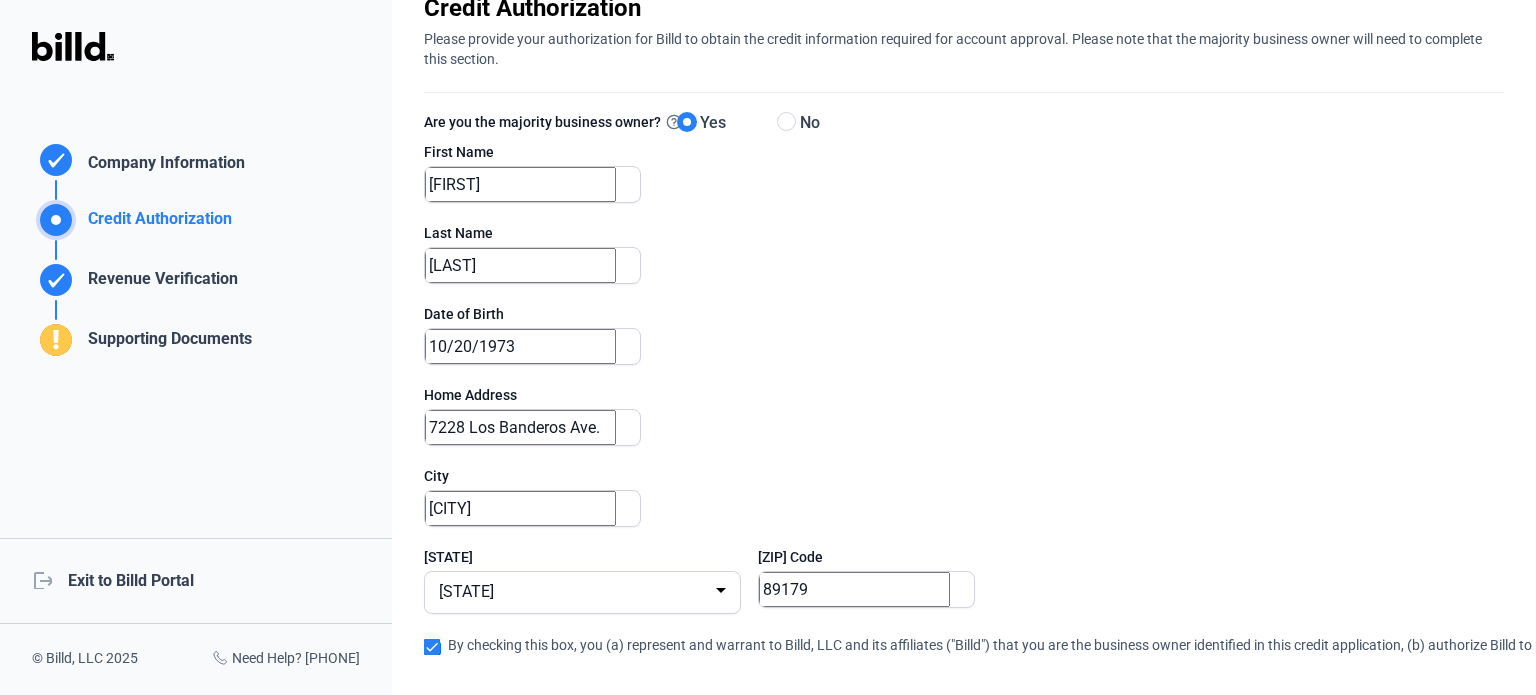 scroll, scrollTop: 82, scrollLeft: 0, axis: vertical 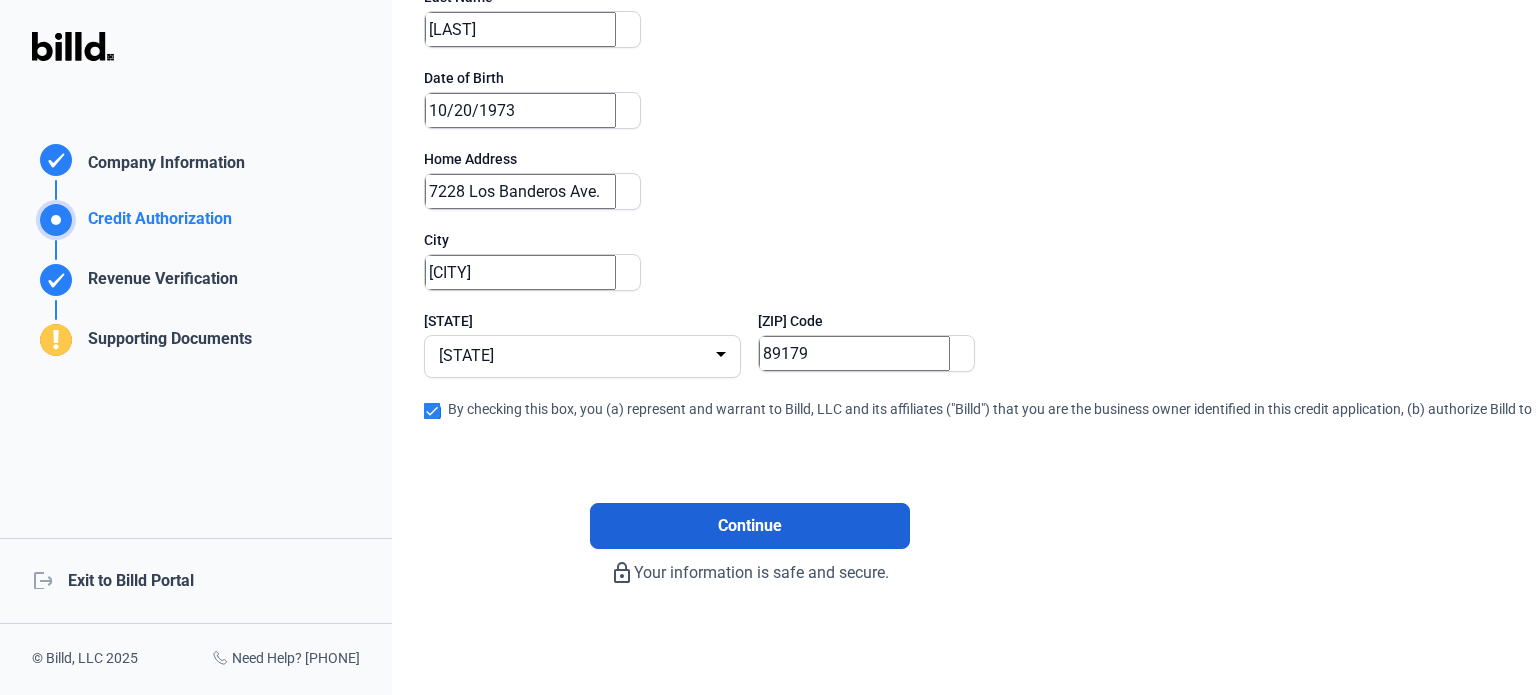 click on "Continue" at bounding box center (750, 526) 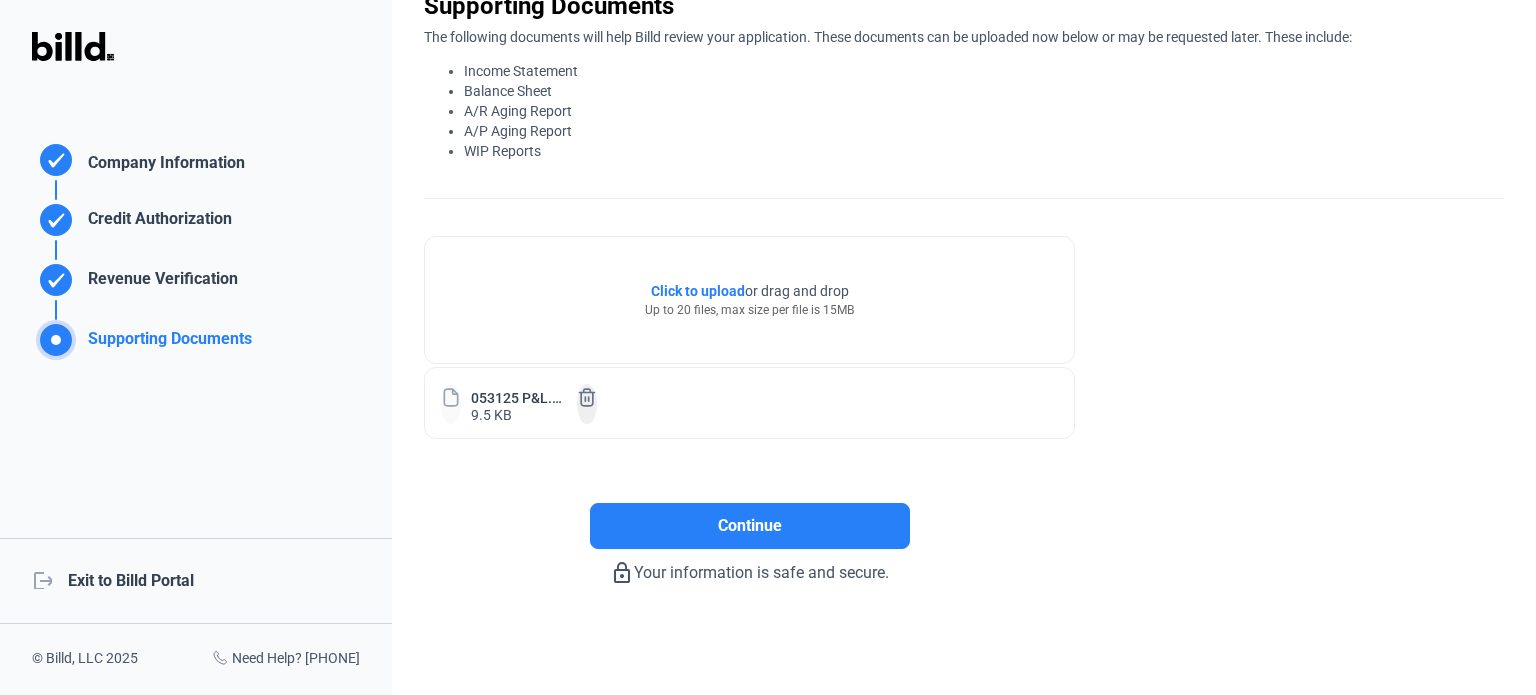 scroll, scrollTop: 82, scrollLeft: 0, axis: vertical 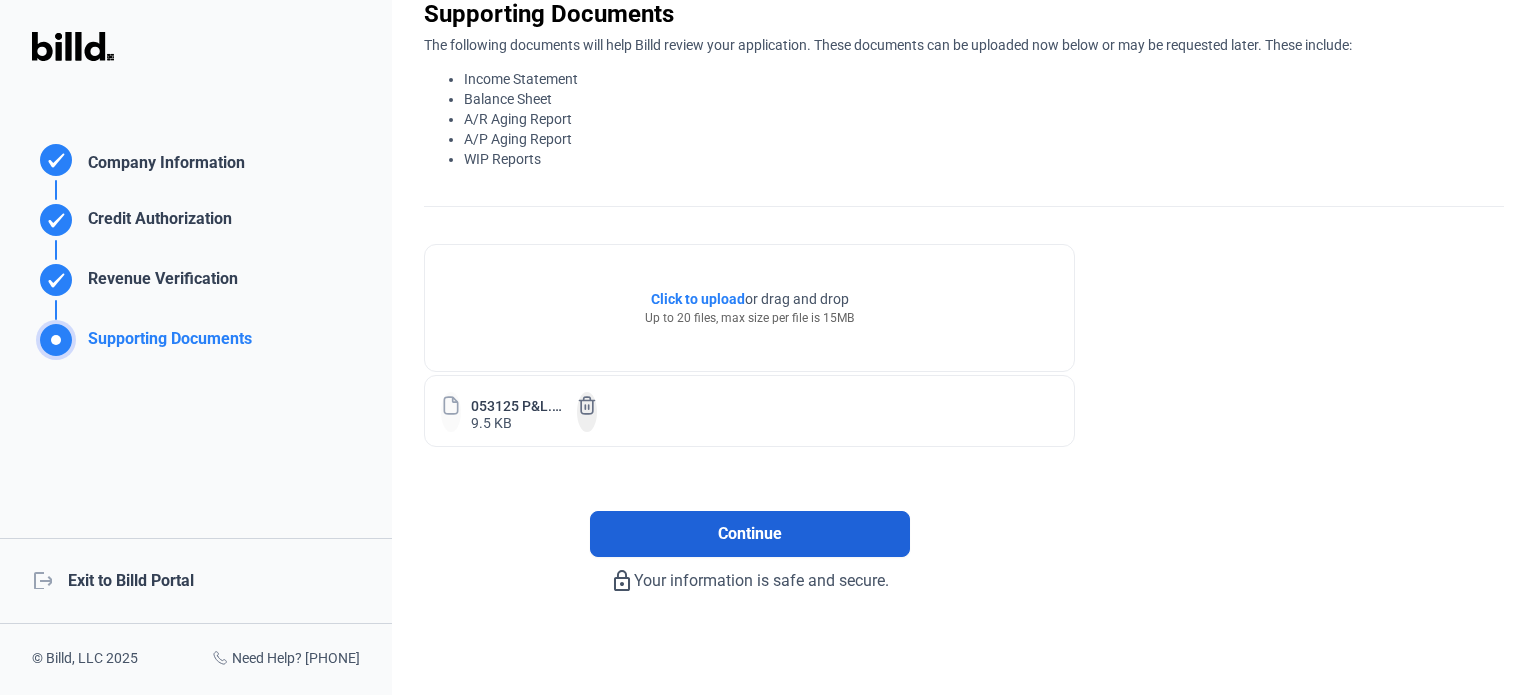 click on "Continue" at bounding box center [750, 534] 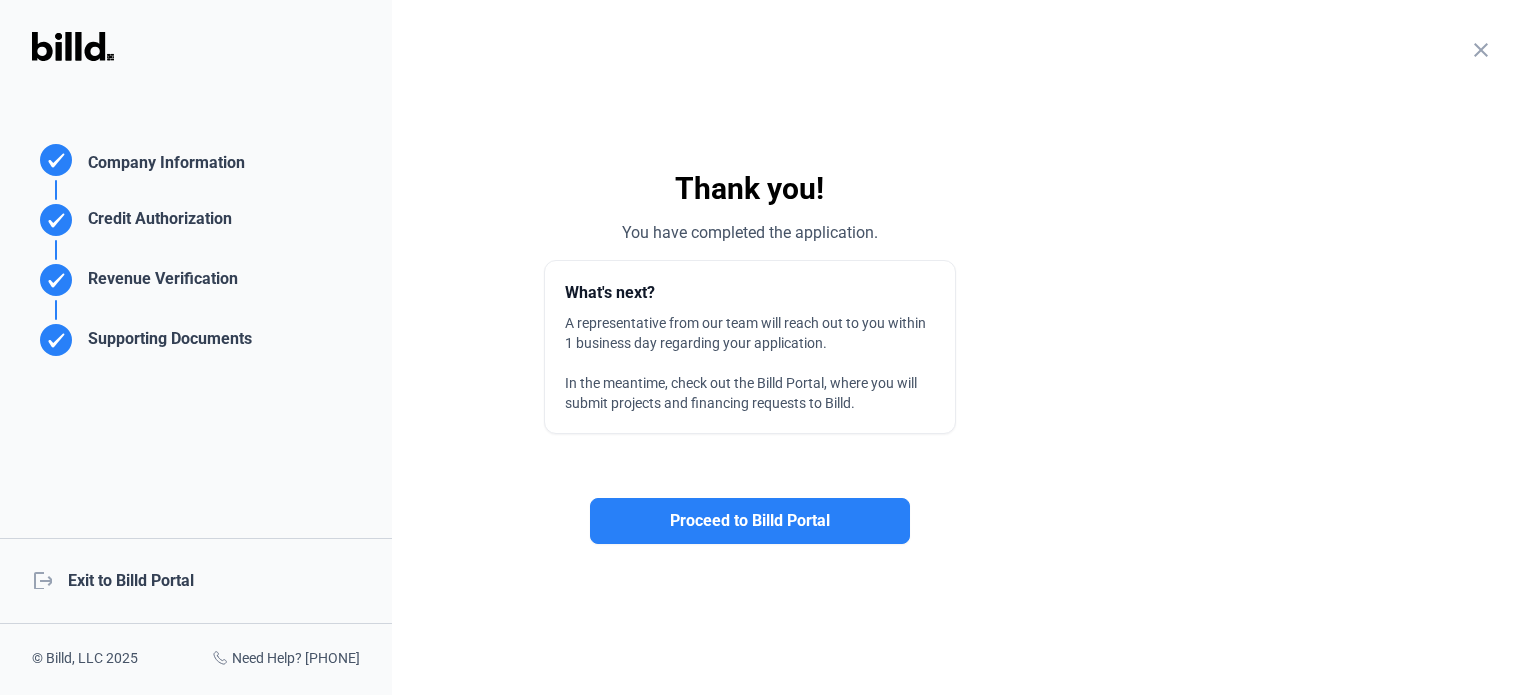 scroll, scrollTop: 0, scrollLeft: 0, axis: both 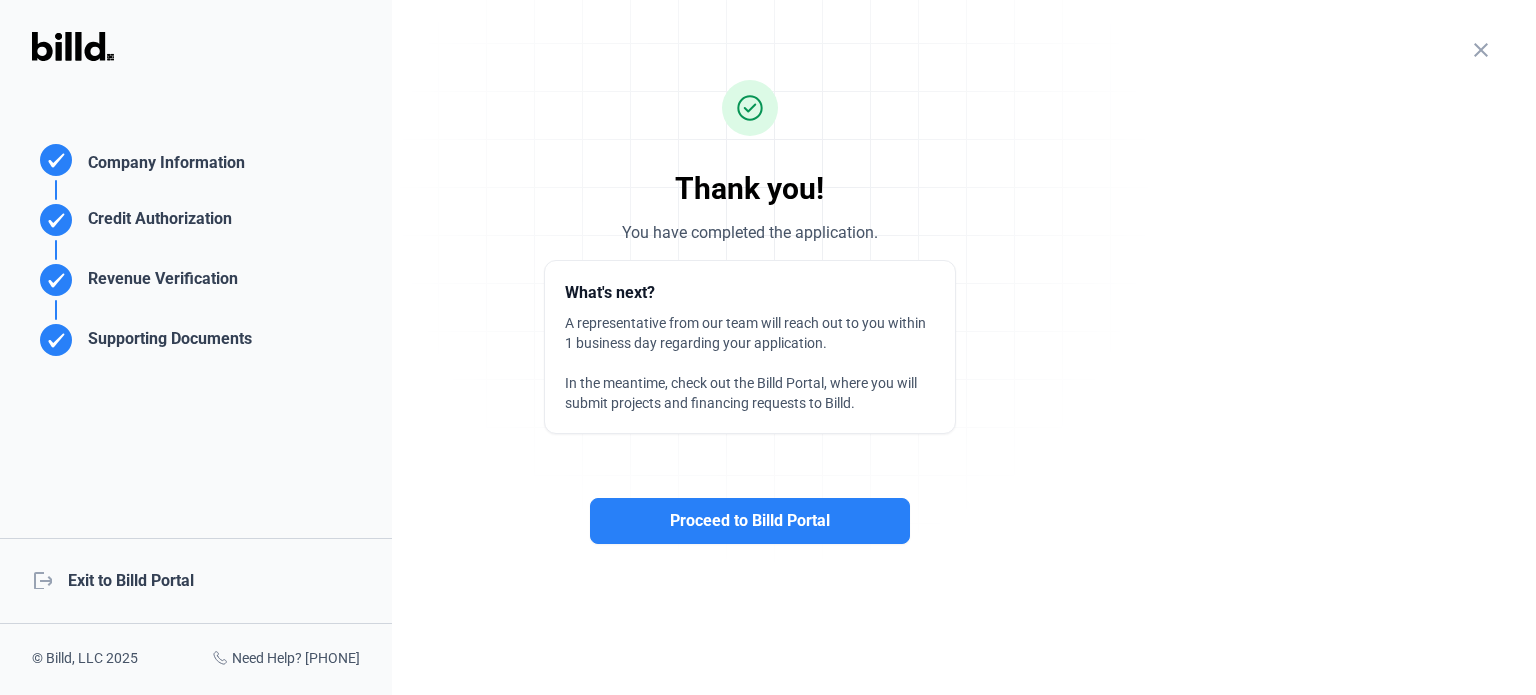 click on "Revenue Verification" at bounding box center (162, 165) 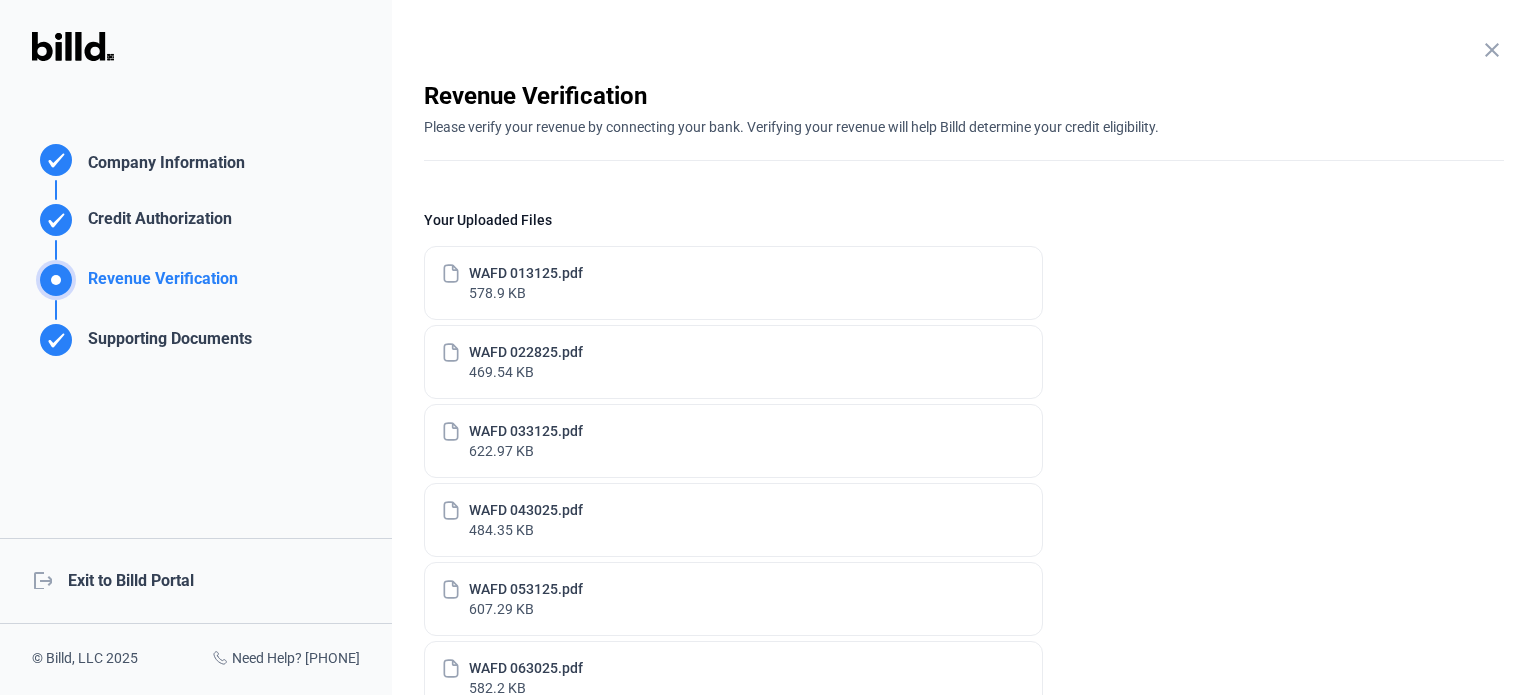click on "Supporting Documents" at bounding box center (162, 165) 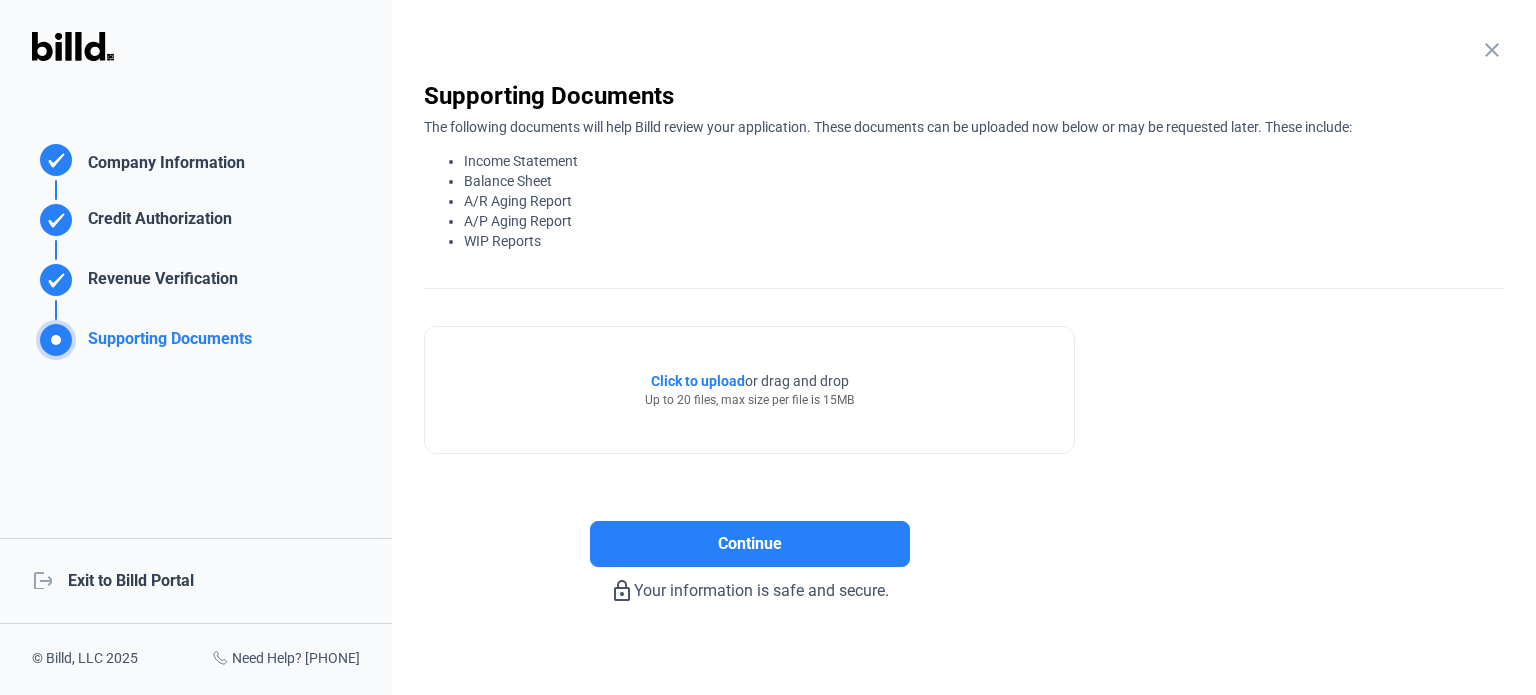 click on "Click to upload" at bounding box center (698, 381) 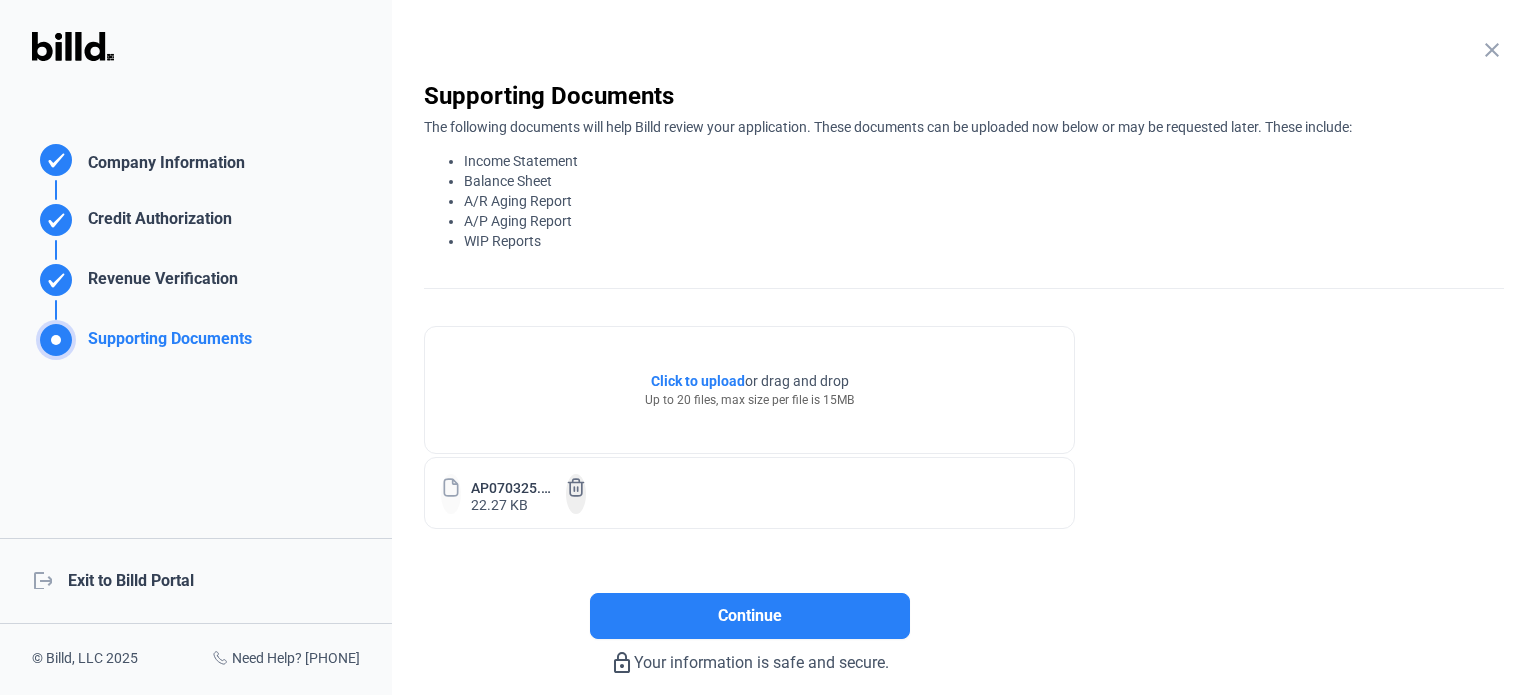 click on "Click to upload" at bounding box center (698, 381) 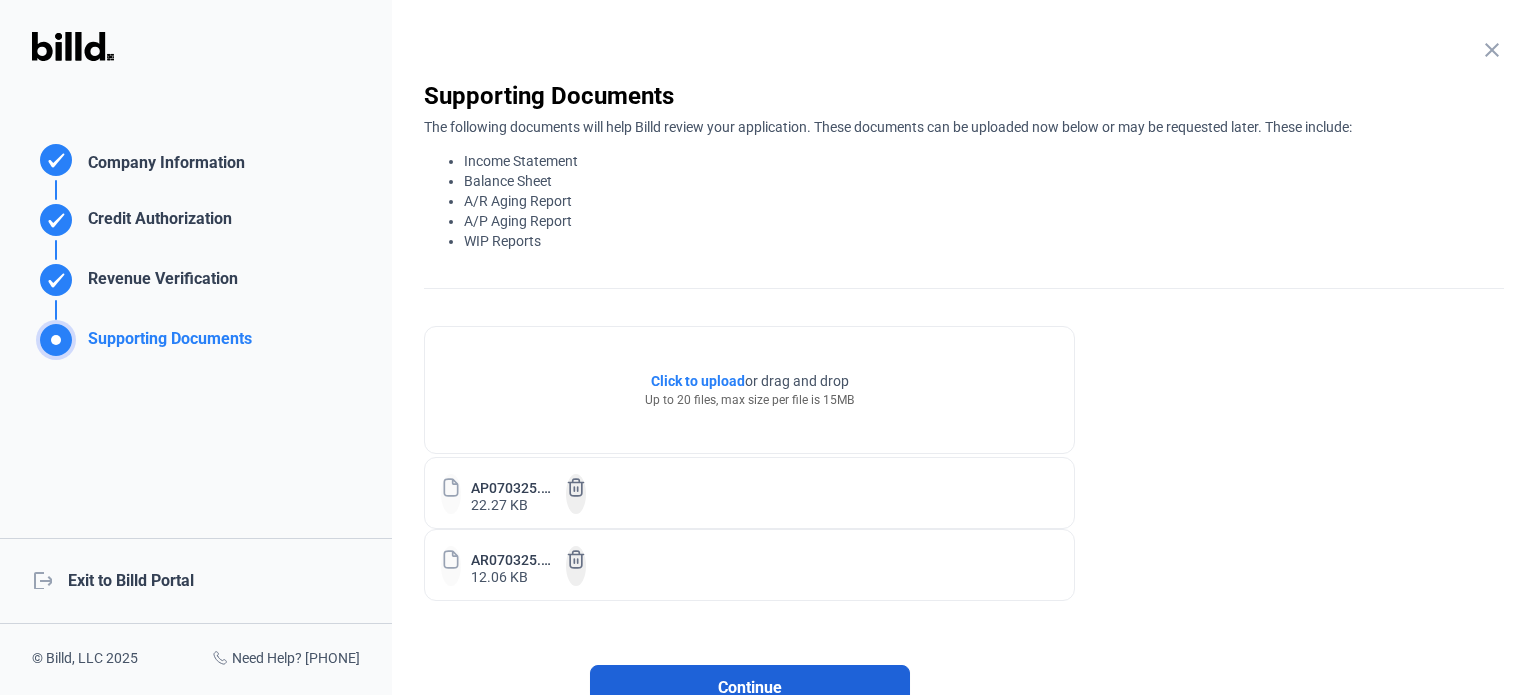 click on "Continue" at bounding box center [750, 688] 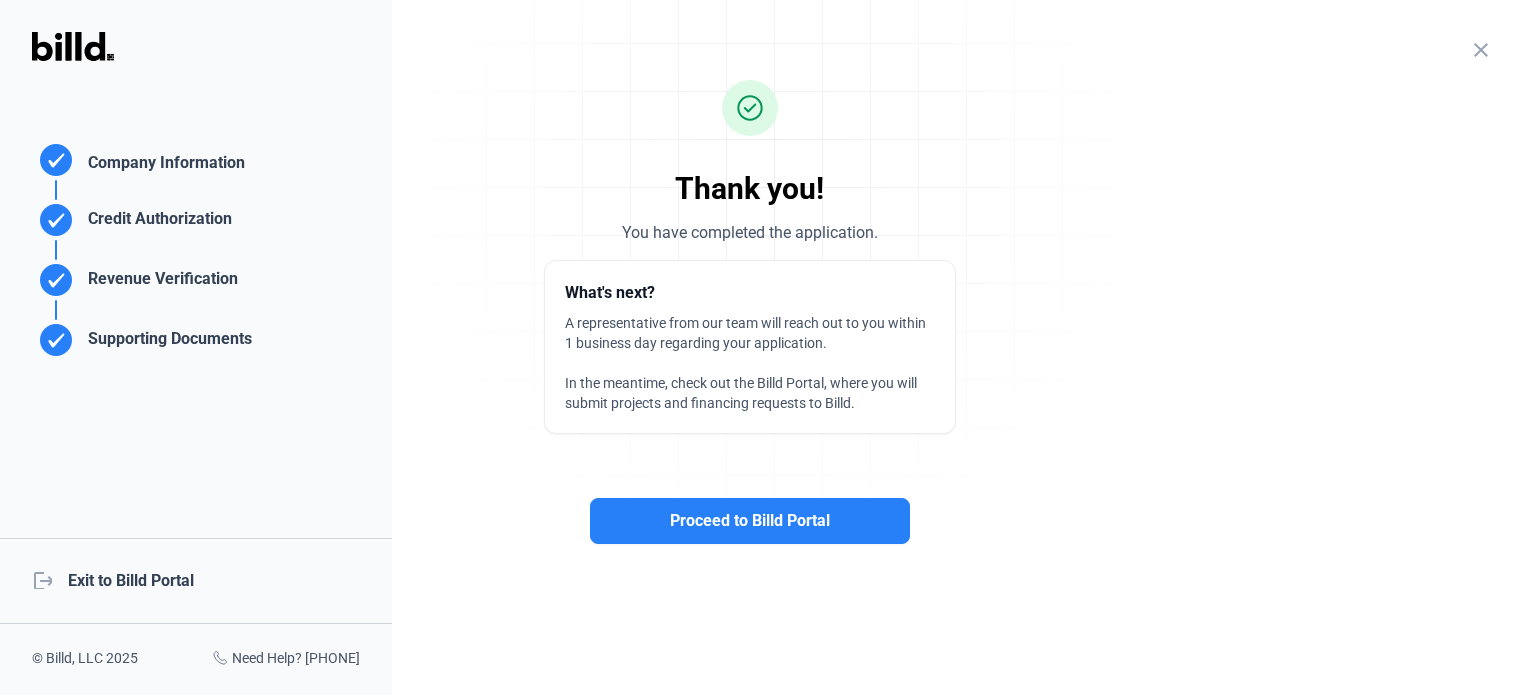 click on "Supporting Documents" at bounding box center [162, 165] 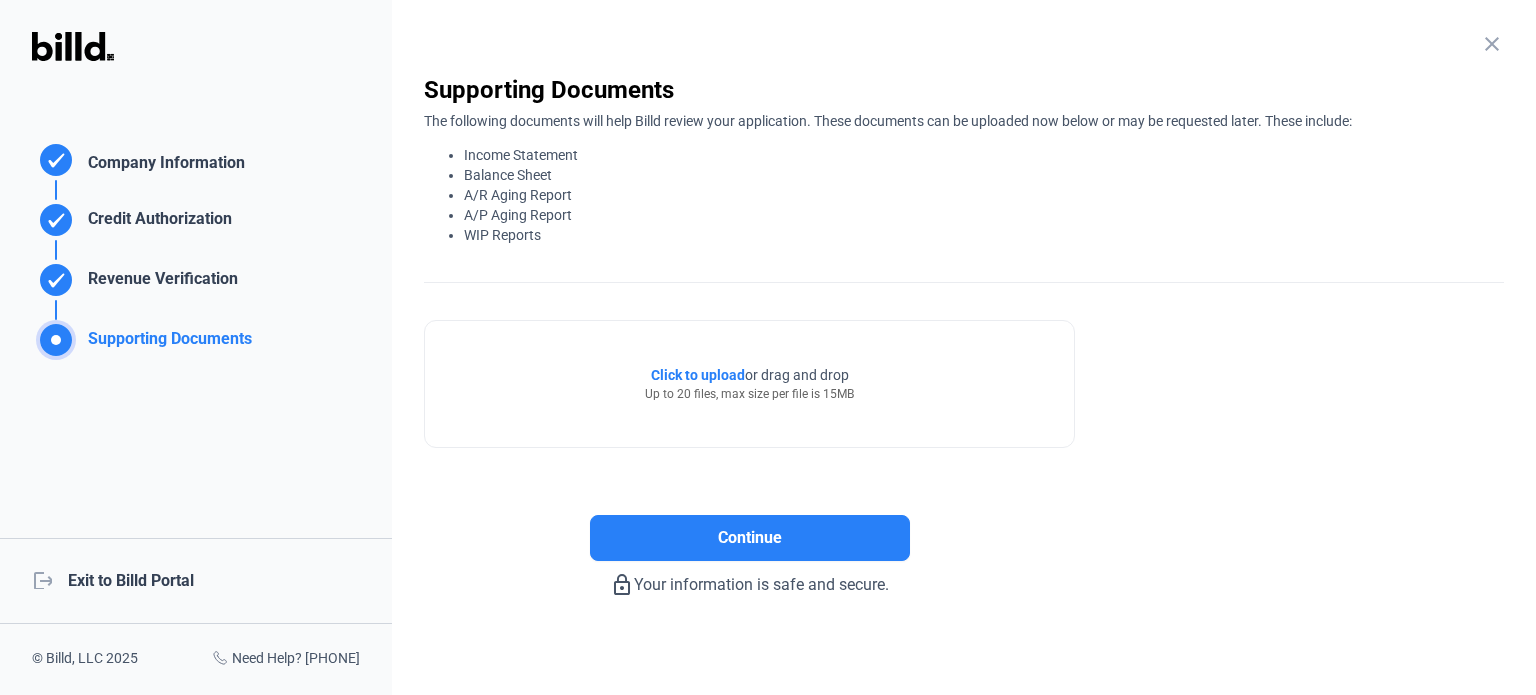 scroll, scrollTop: 8, scrollLeft: 0, axis: vertical 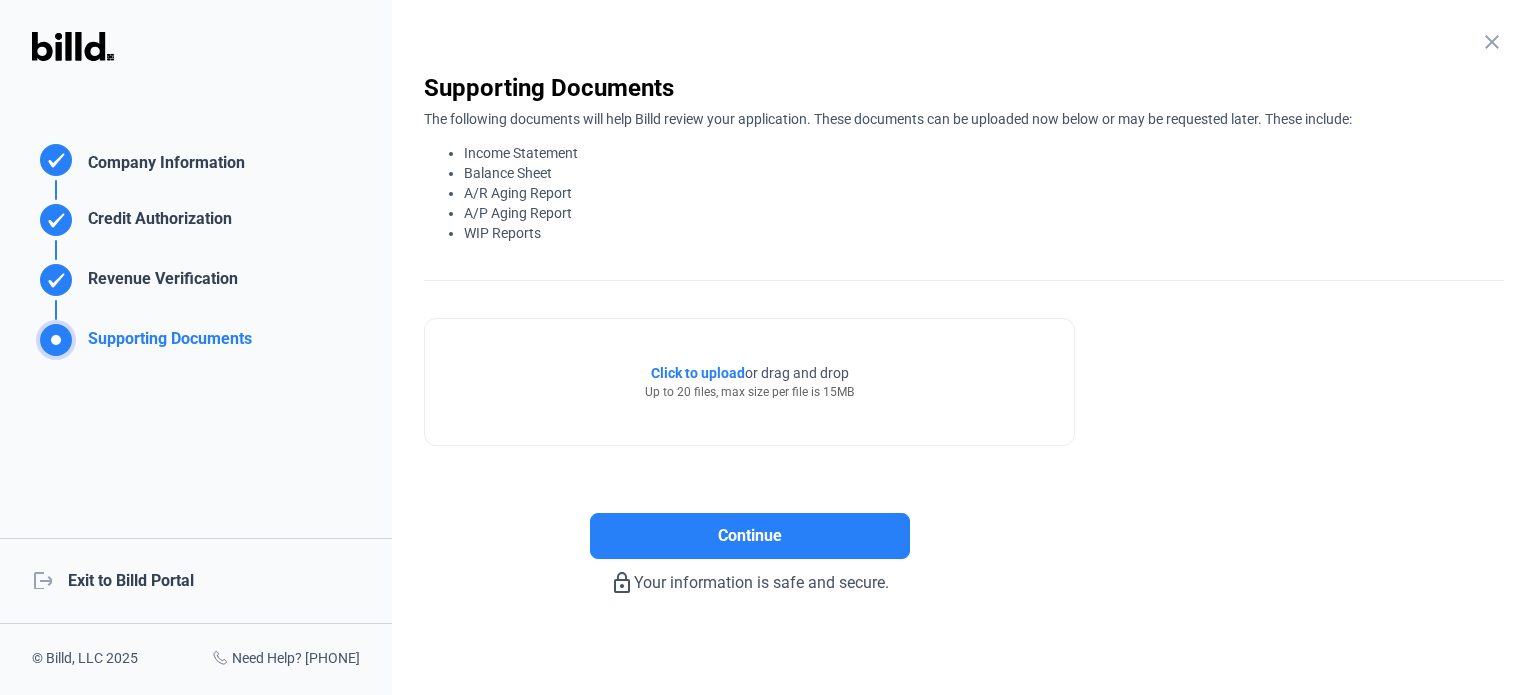 click on "Click to upload" at bounding box center [698, 373] 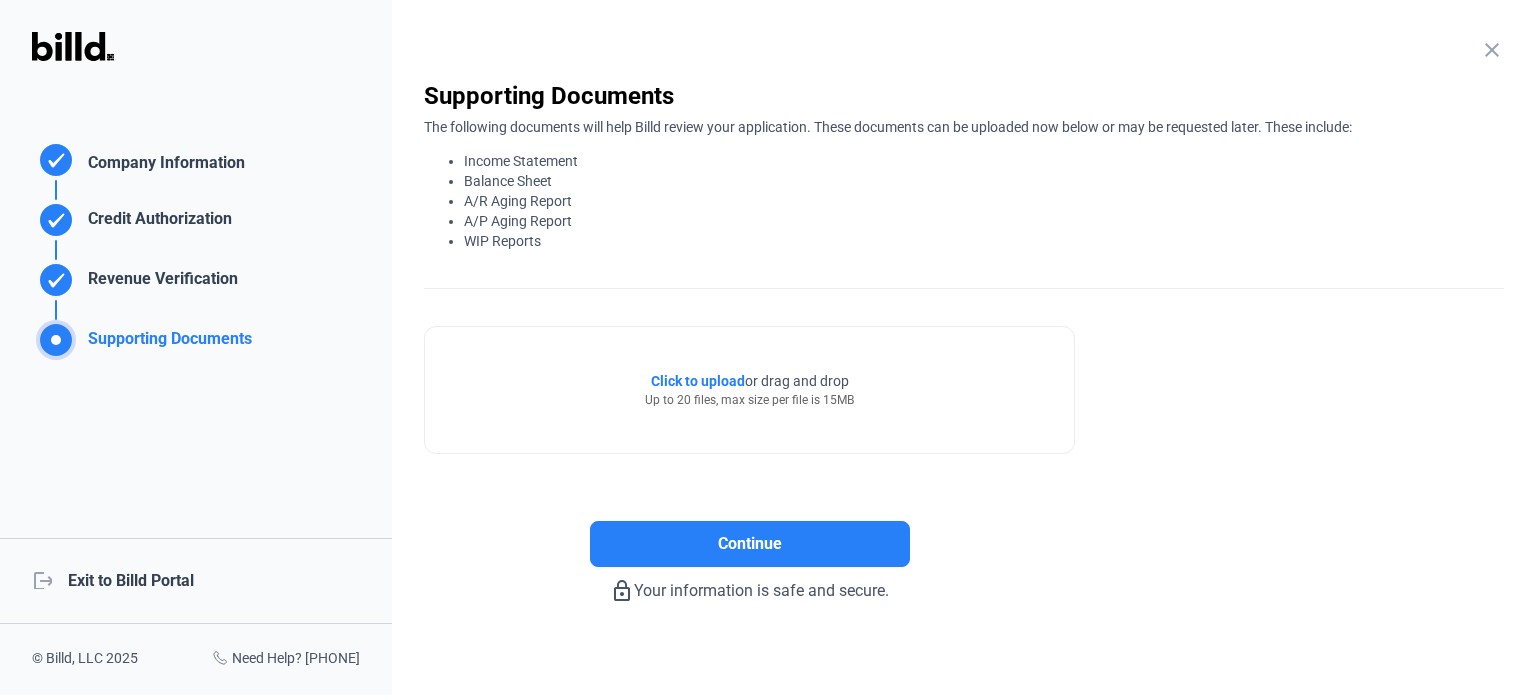 scroll, scrollTop: 8, scrollLeft: 0, axis: vertical 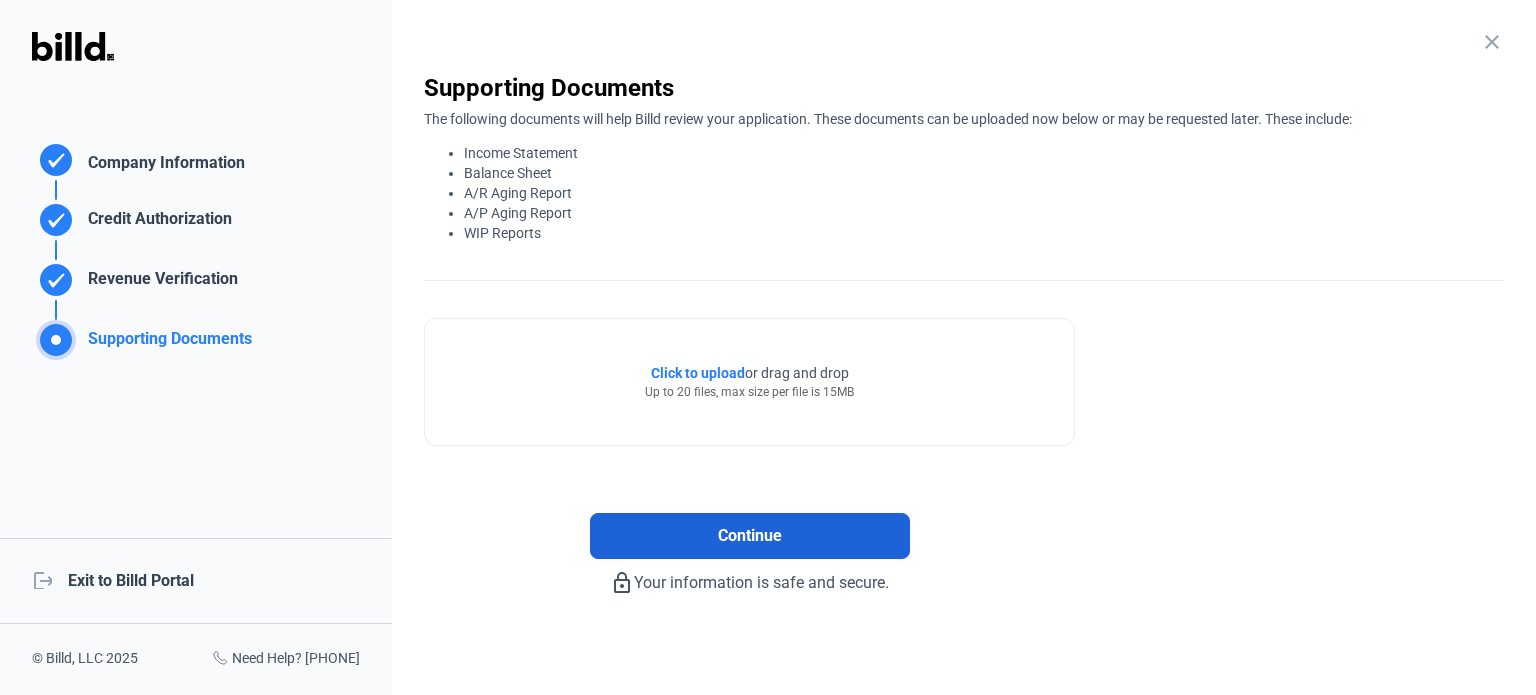 click on "Continue" at bounding box center [750, 536] 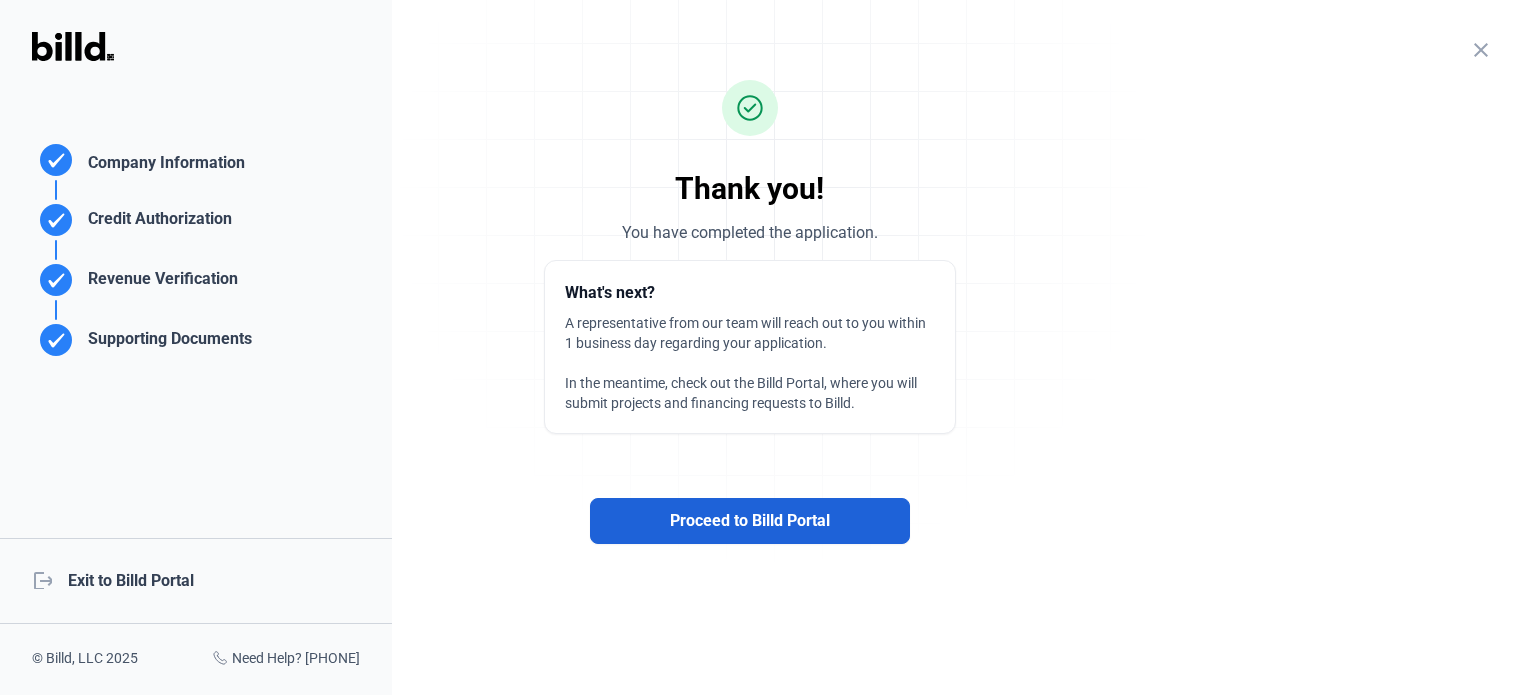 scroll, scrollTop: 0, scrollLeft: 0, axis: both 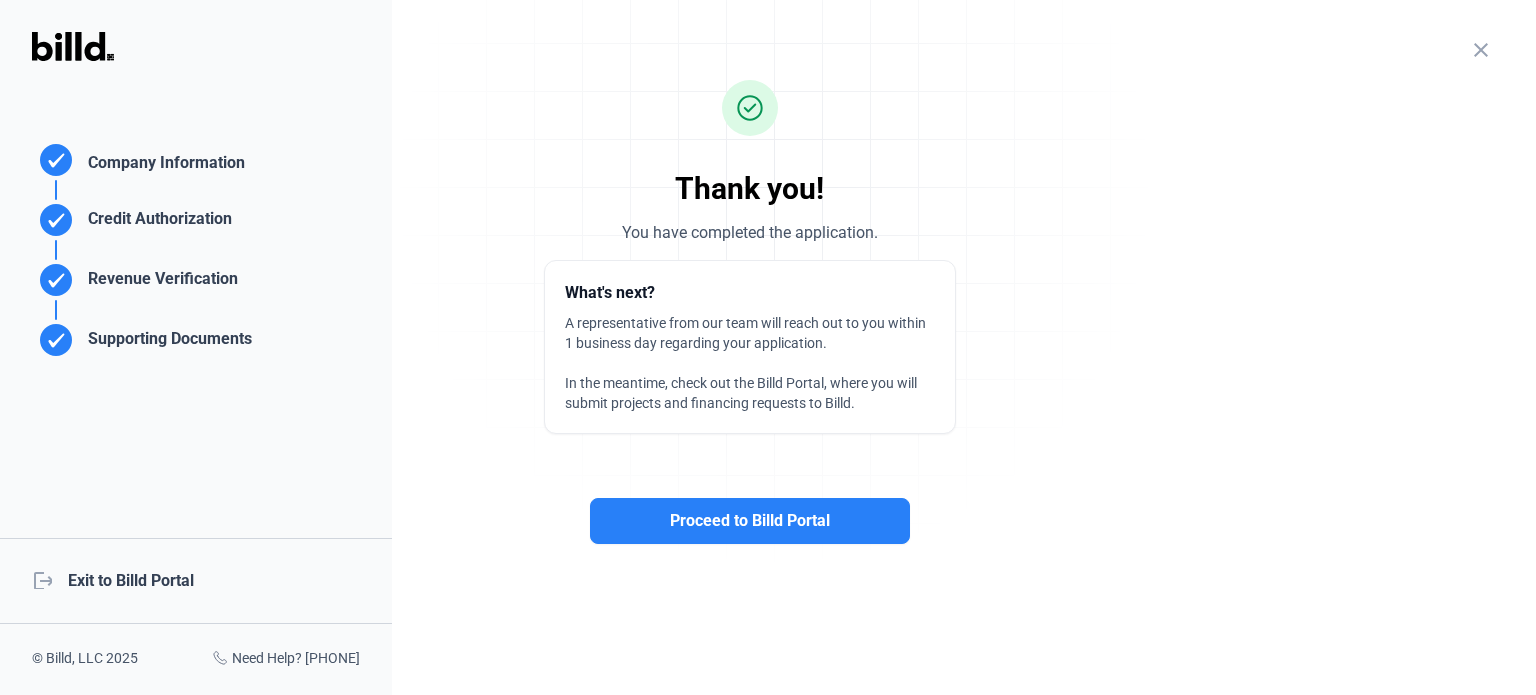 click on "Ok" at bounding box center [225, 907] 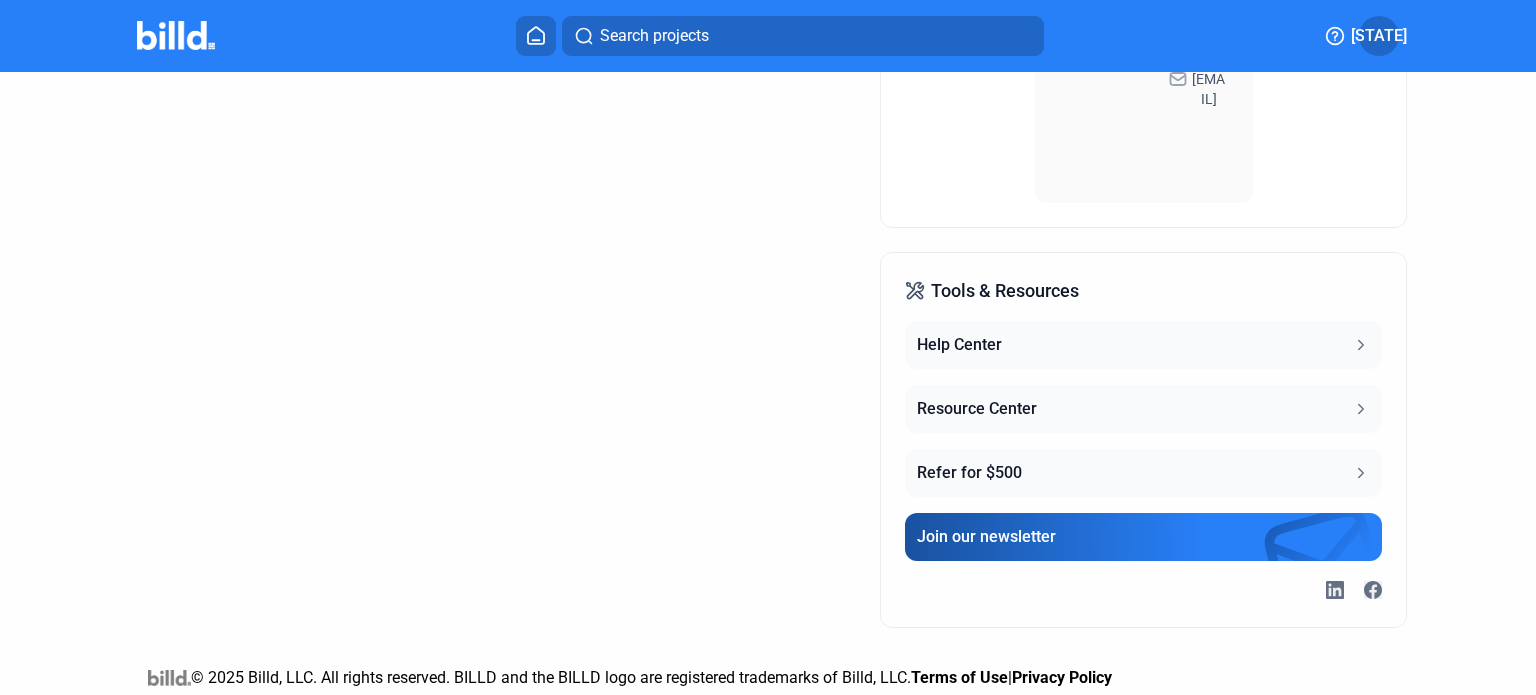 scroll, scrollTop: 754, scrollLeft: 0, axis: vertical 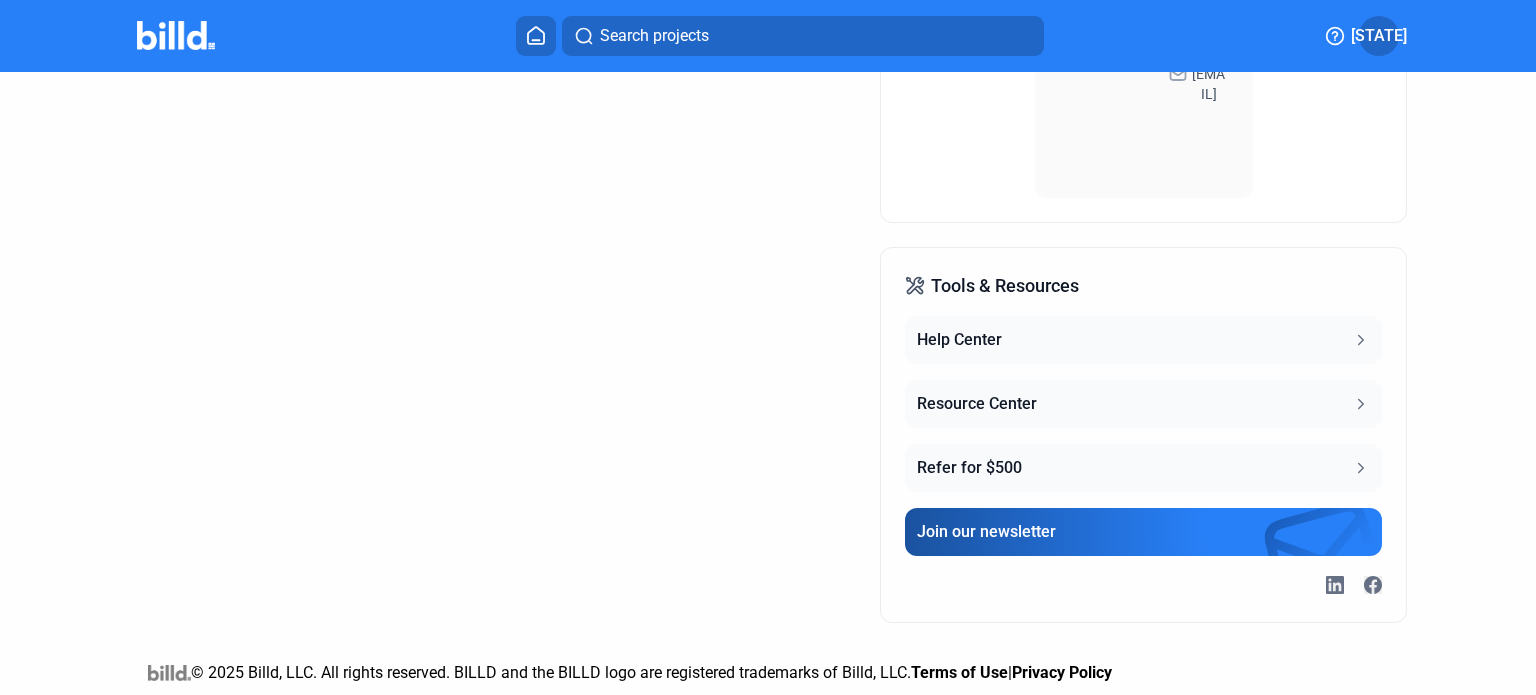 click on "[STATE]" at bounding box center (1379, 36) 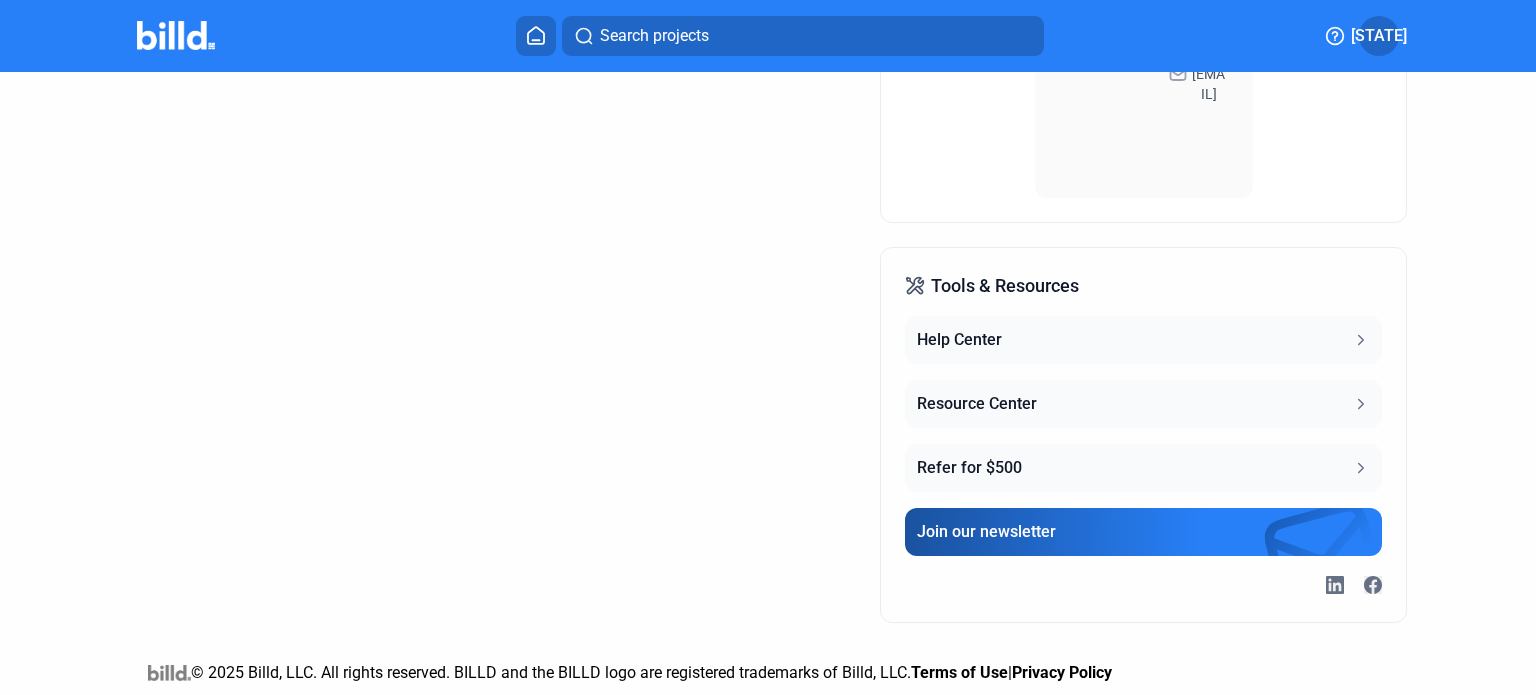 click at bounding box center (768, 675) 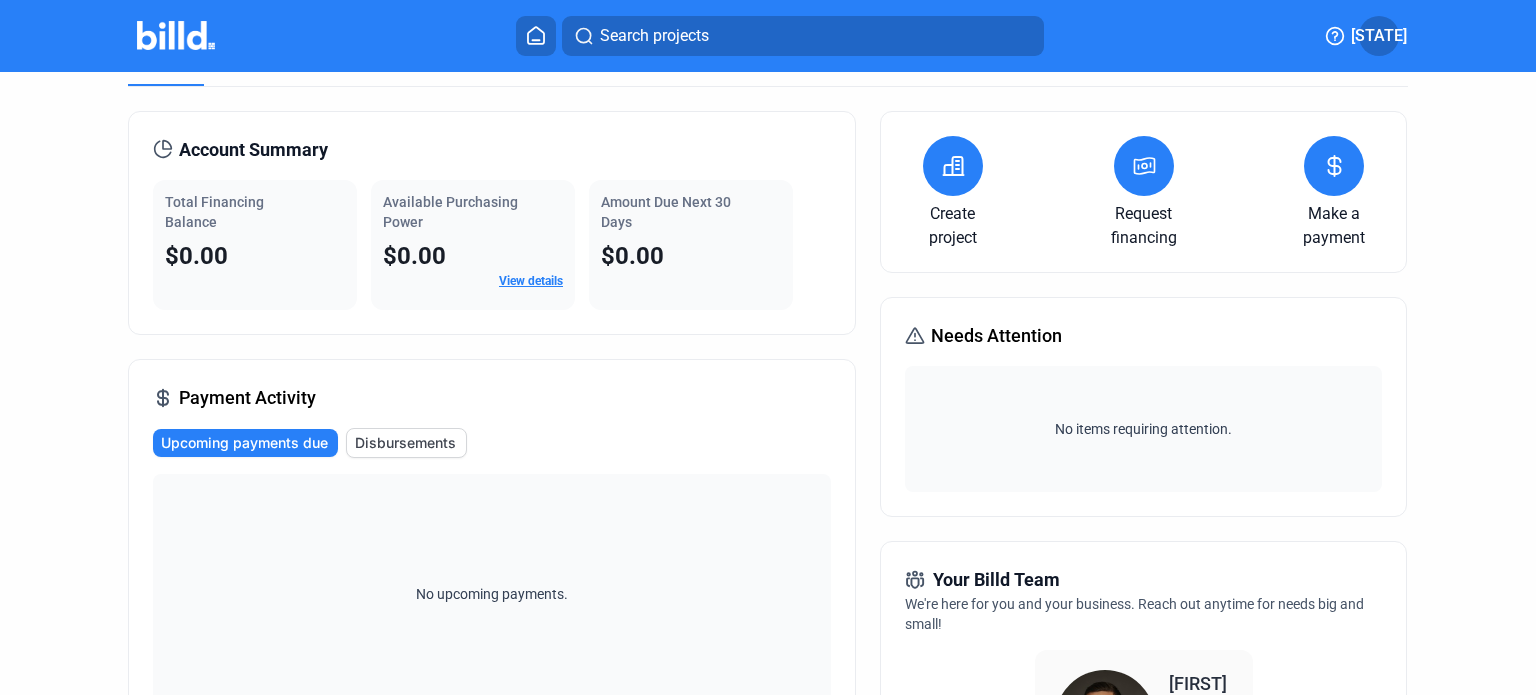 scroll, scrollTop: 0, scrollLeft: 0, axis: both 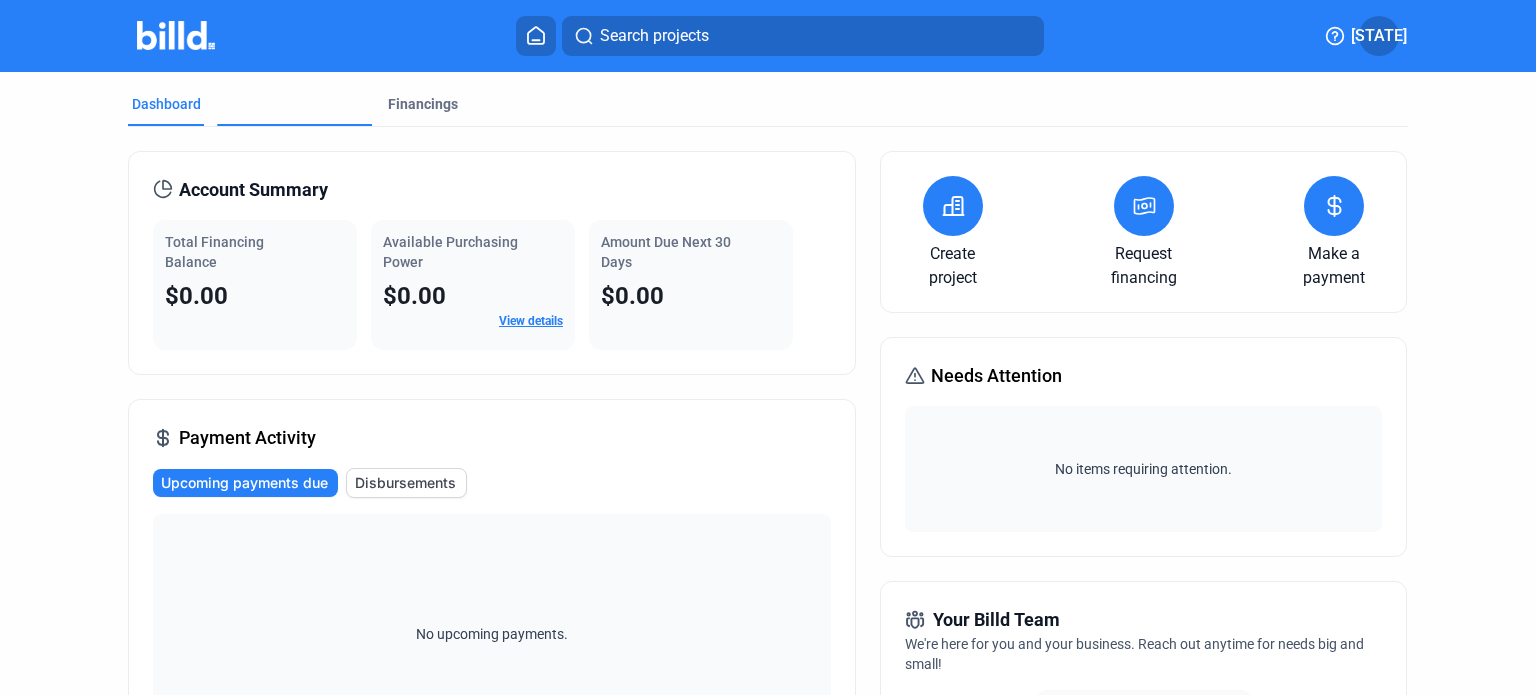 click on "Projects" at bounding box center [247, 183] 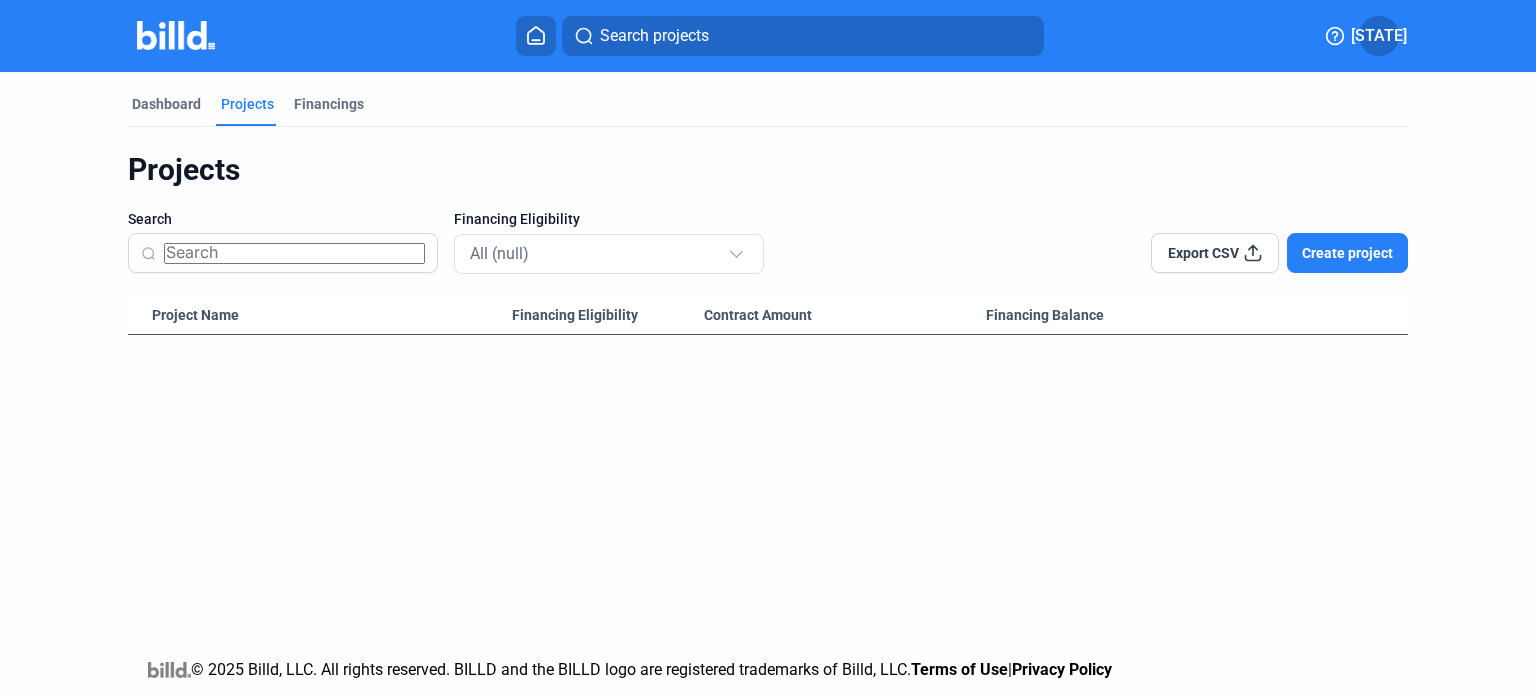 click at bounding box center (176, 35) 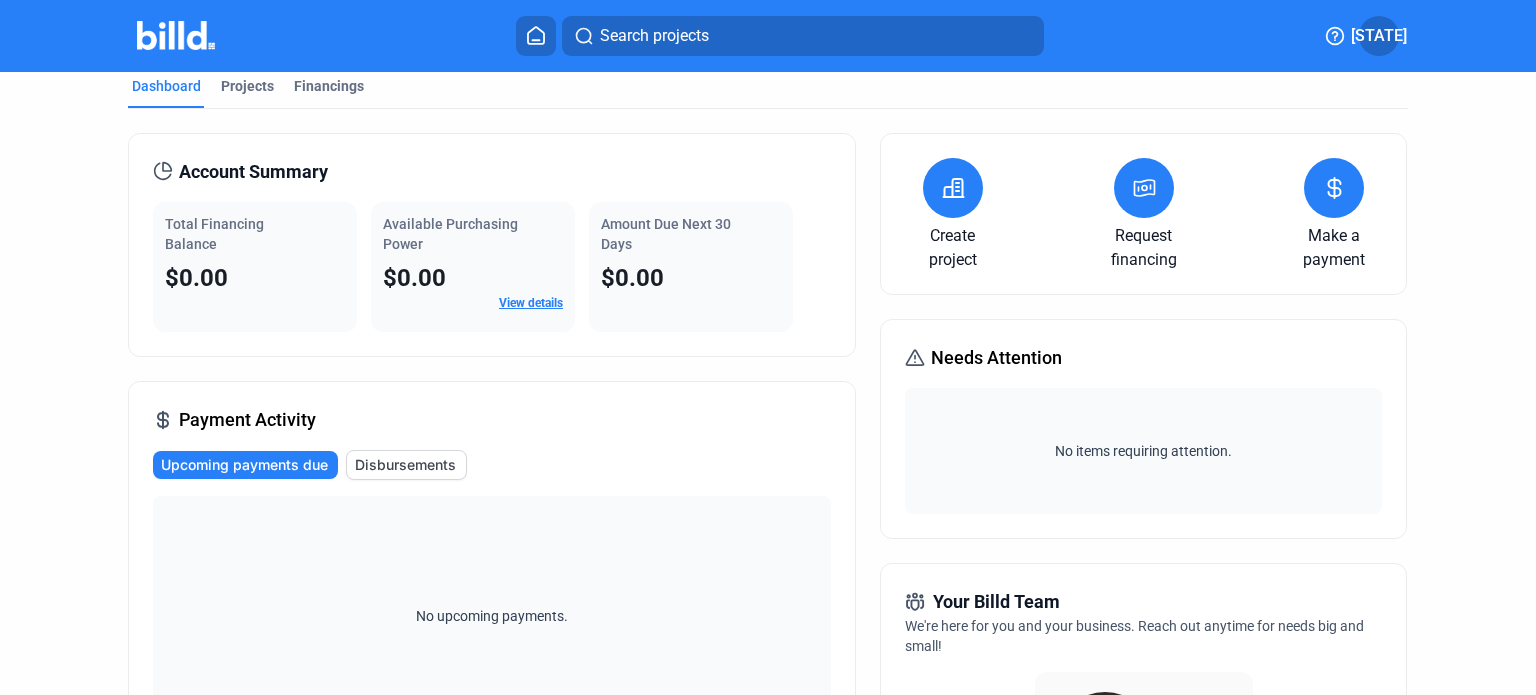 scroll, scrollTop: 0, scrollLeft: 0, axis: both 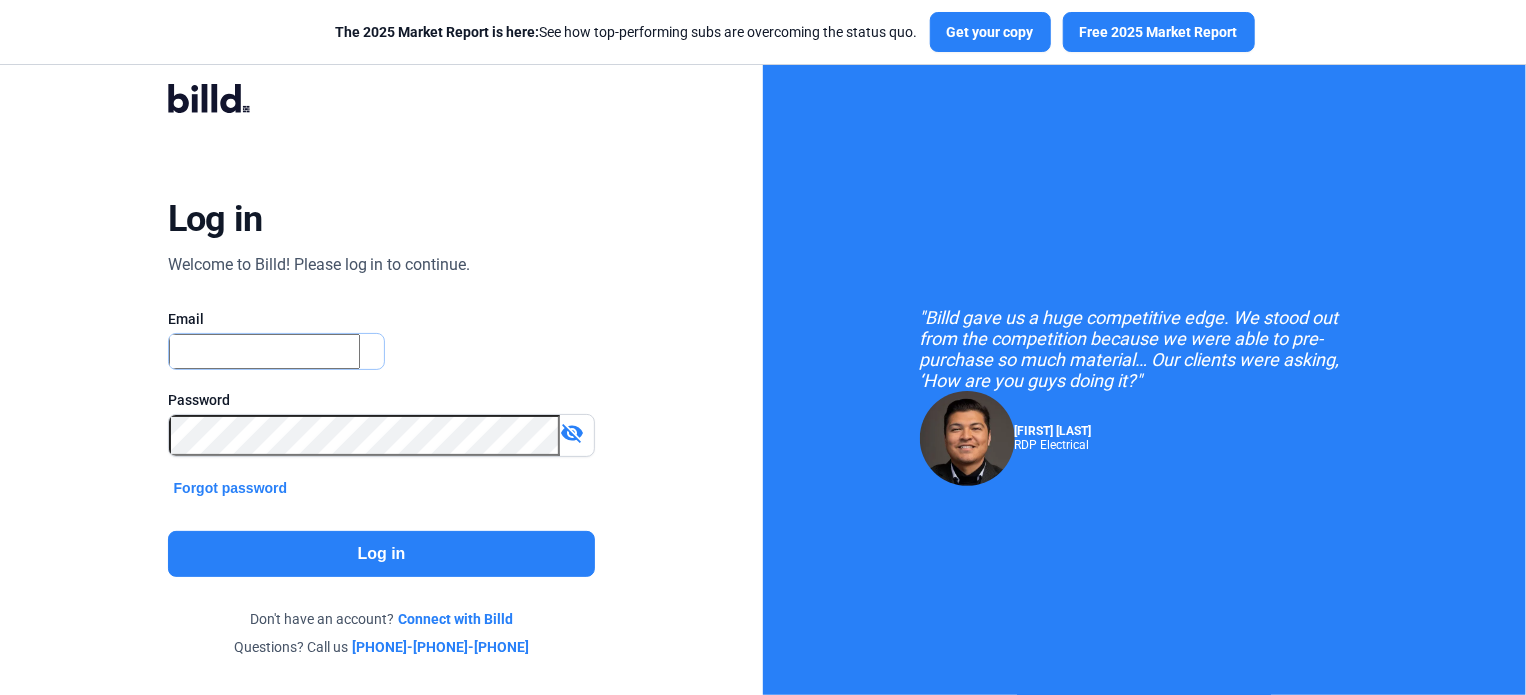 type on "[EMAIL]" 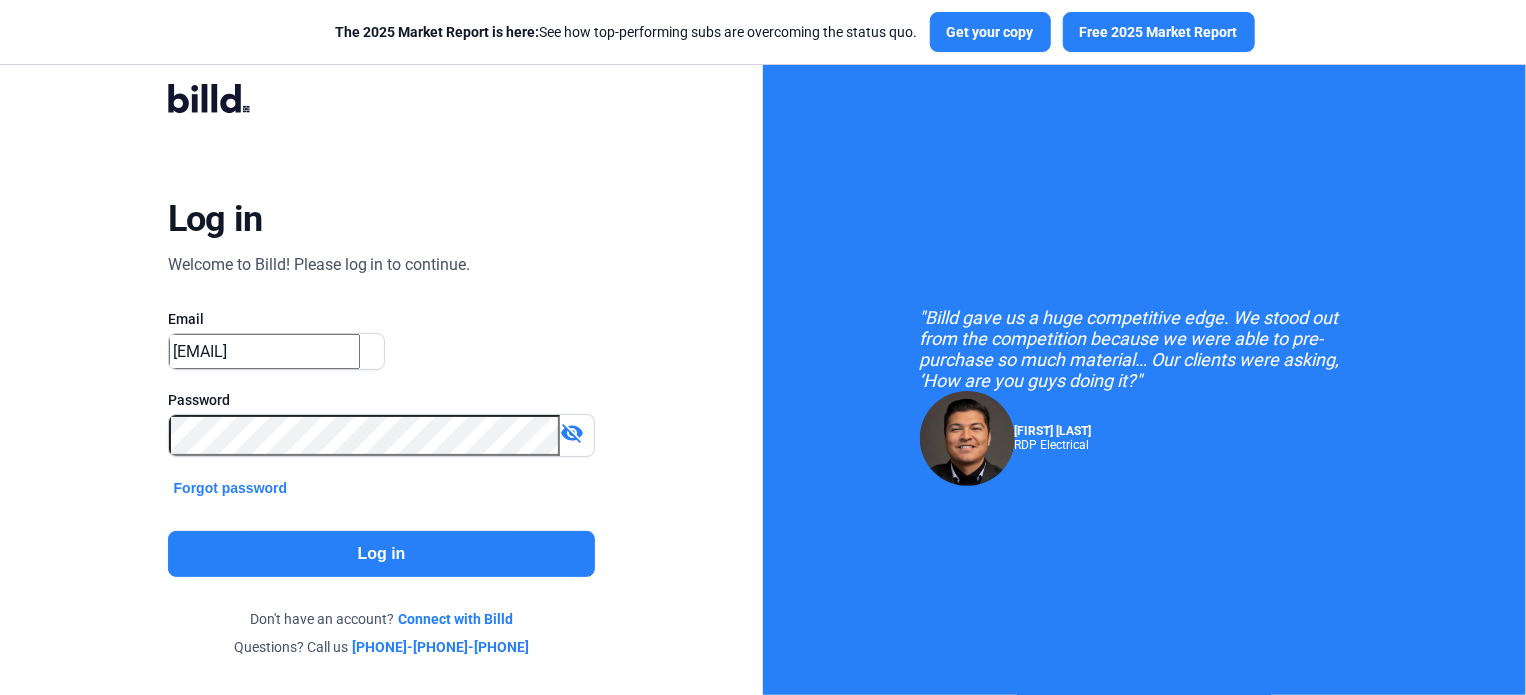 click on "Log in" at bounding box center [382, 554] 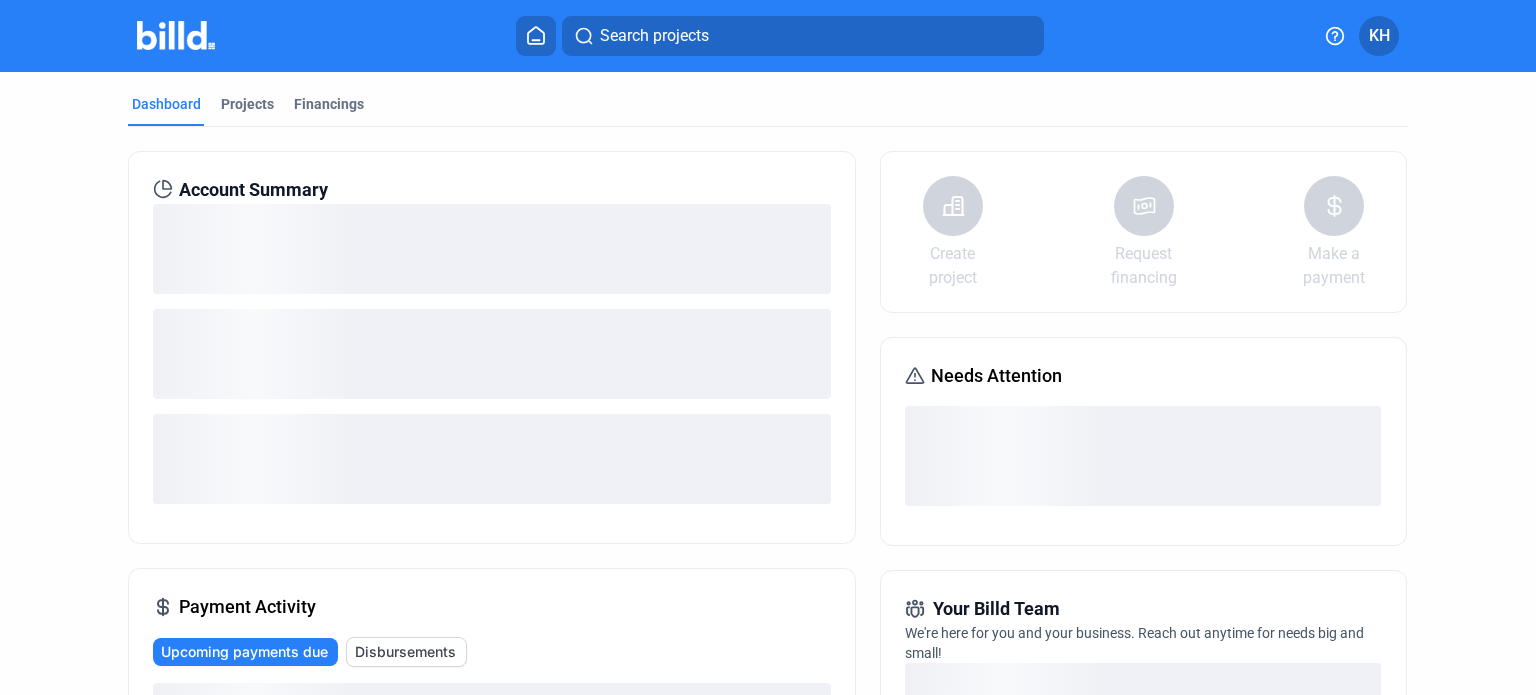 click on "Ok" at bounding box center [225, 869] 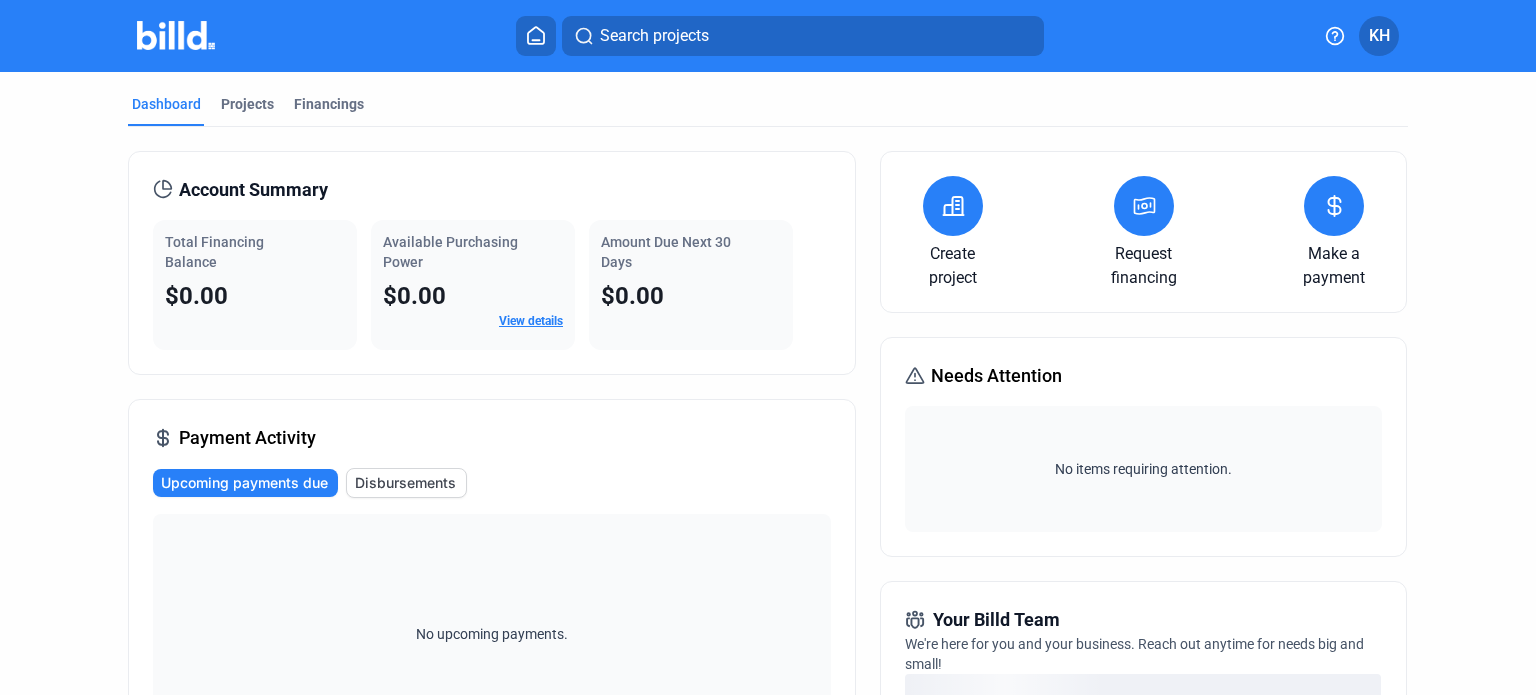 click at bounding box center [536, 35] 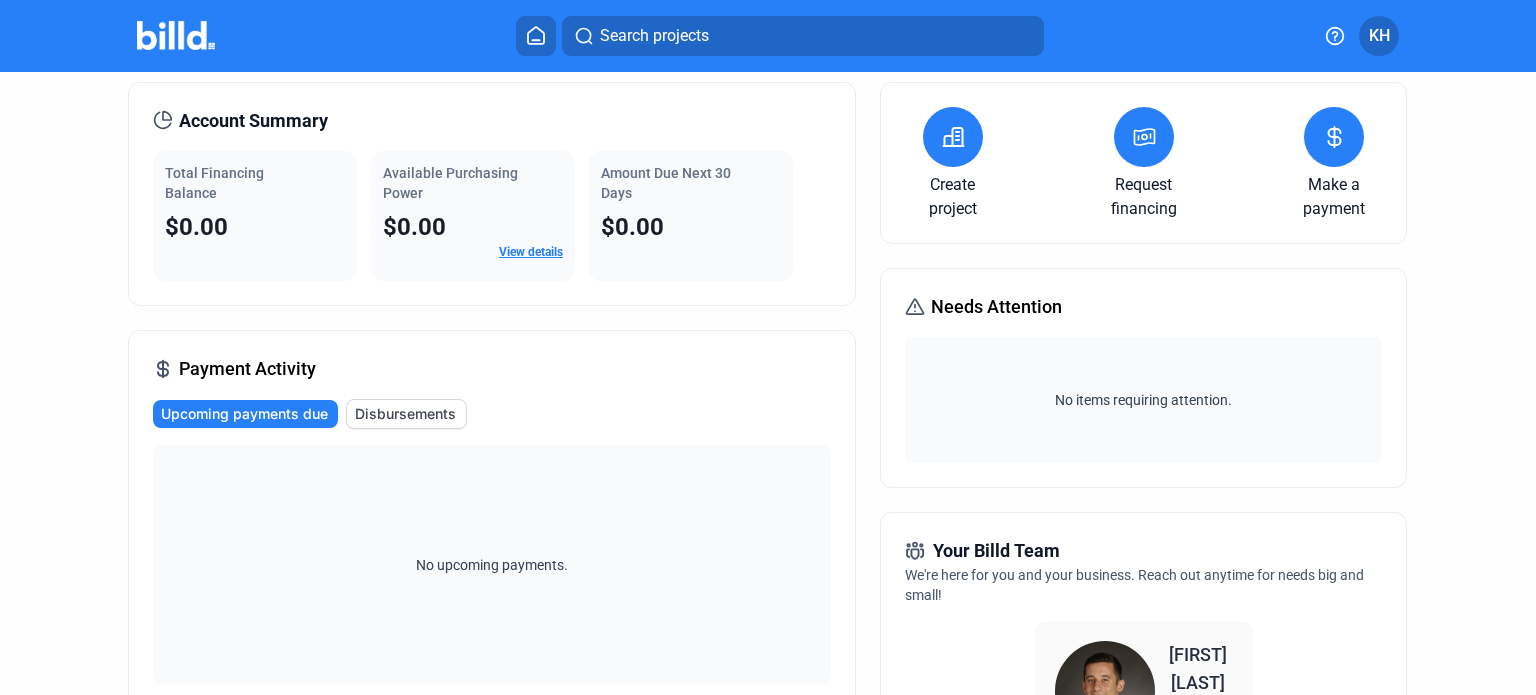 scroll, scrollTop: 0, scrollLeft: 0, axis: both 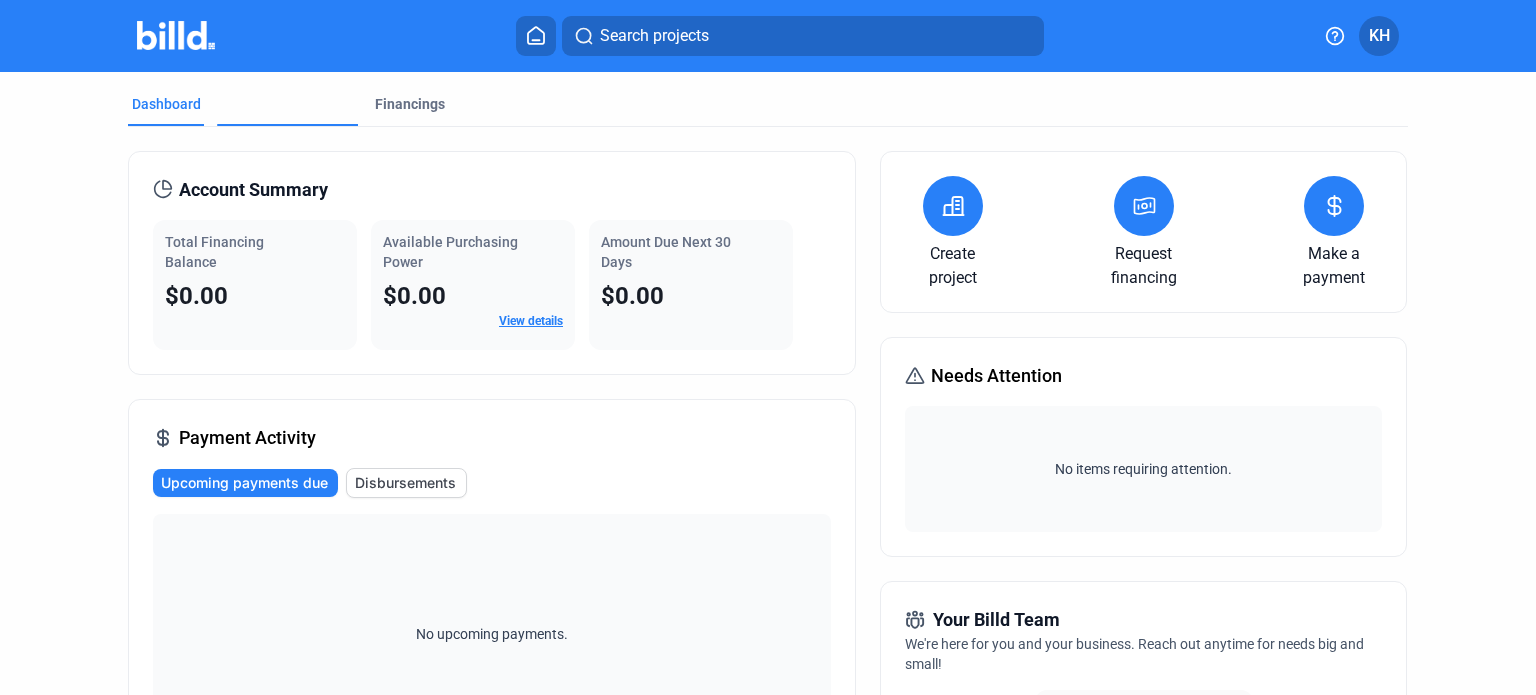 click on "Projects" at bounding box center [247, 170] 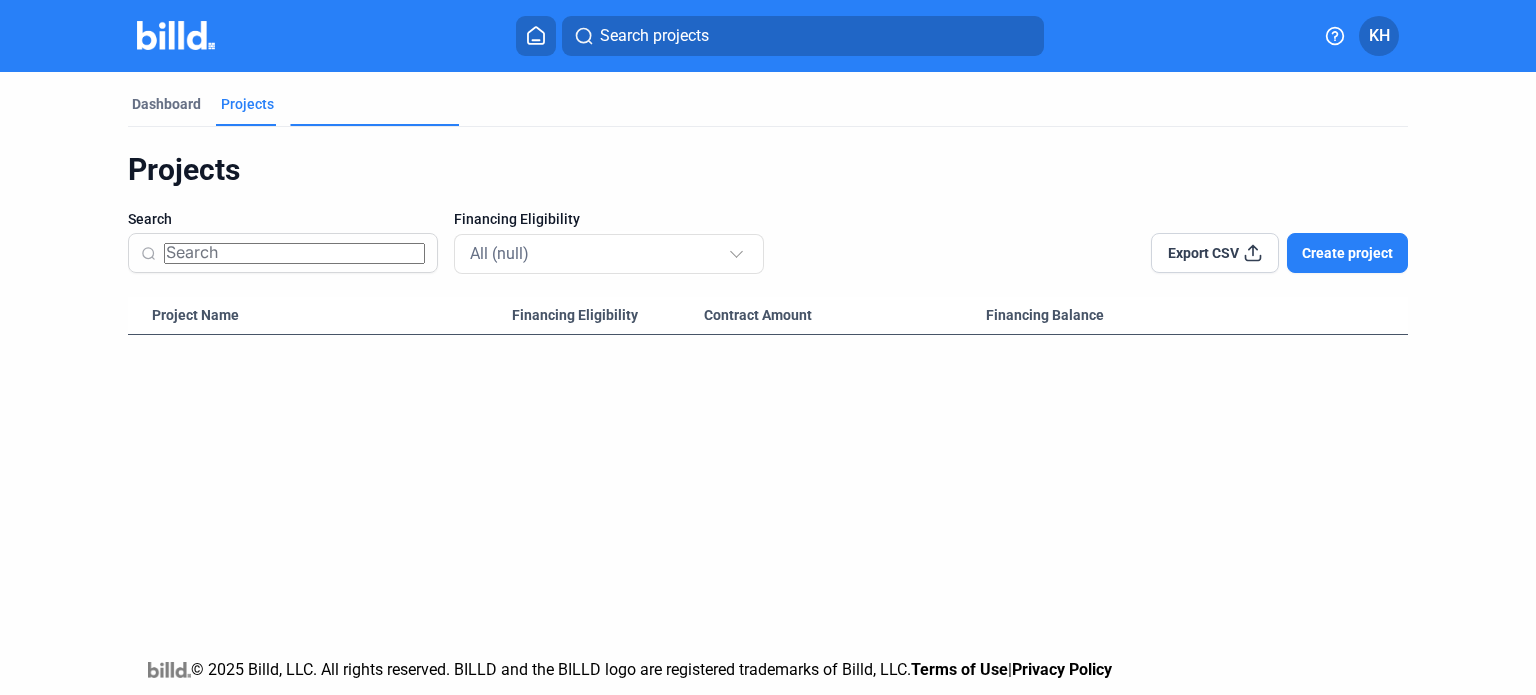 click on "Financings" at bounding box center [329, 180] 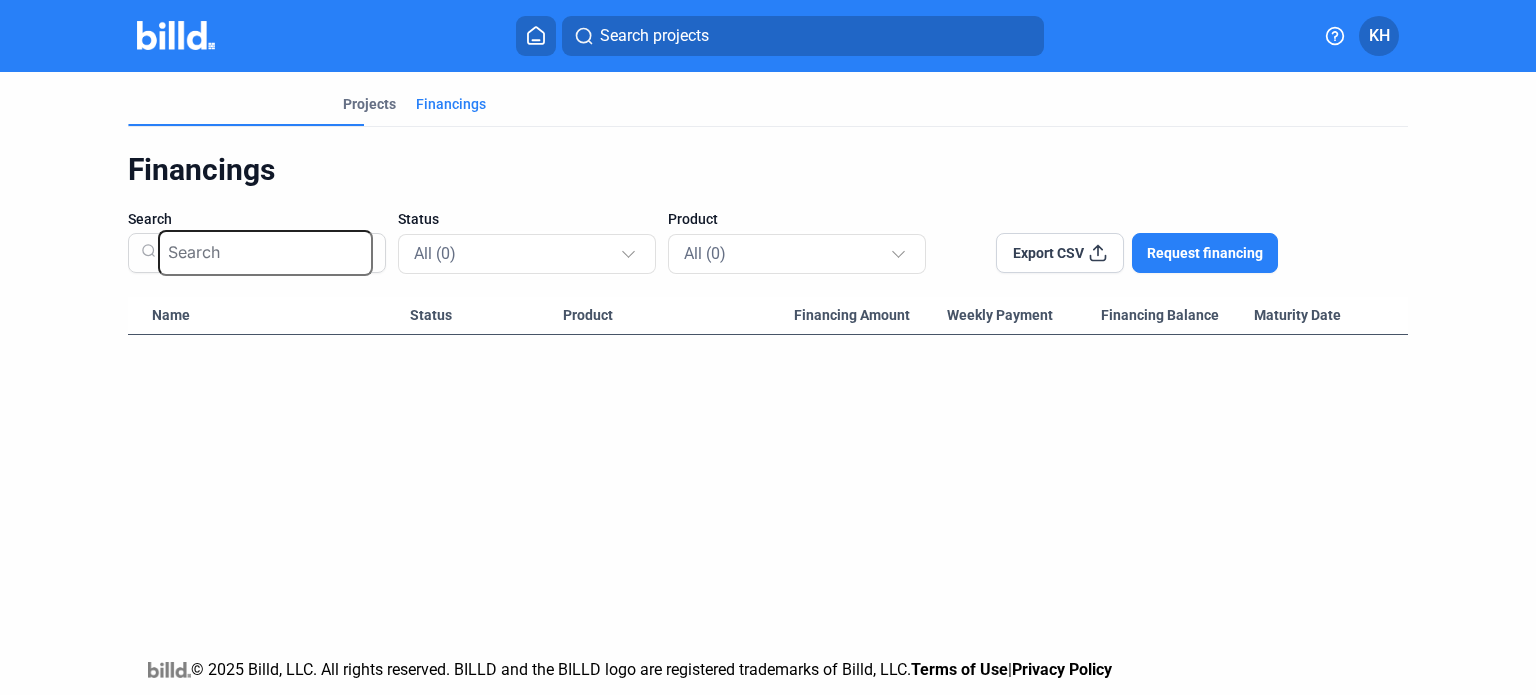 click on "Dashboard" at bounding box center (166, 211) 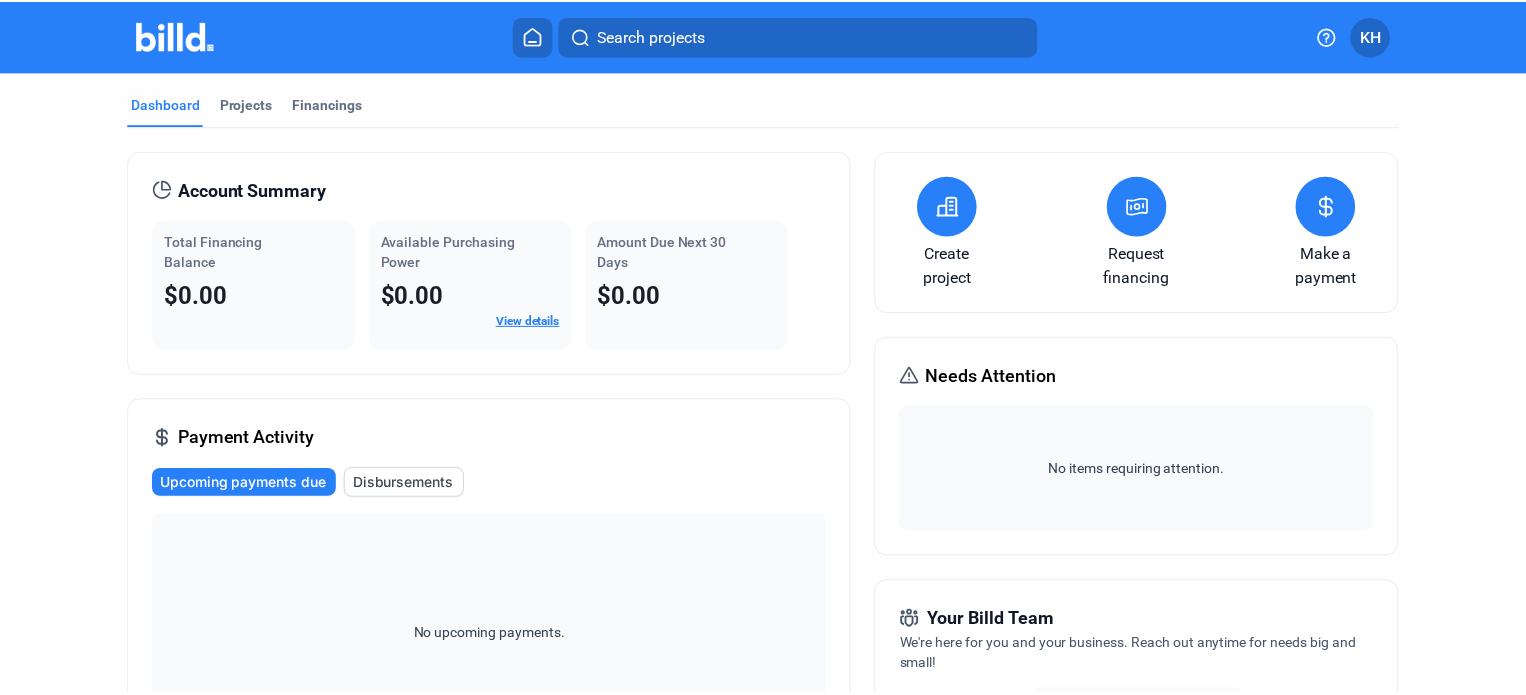 scroll, scrollTop: 0, scrollLeft: 0, axis: both 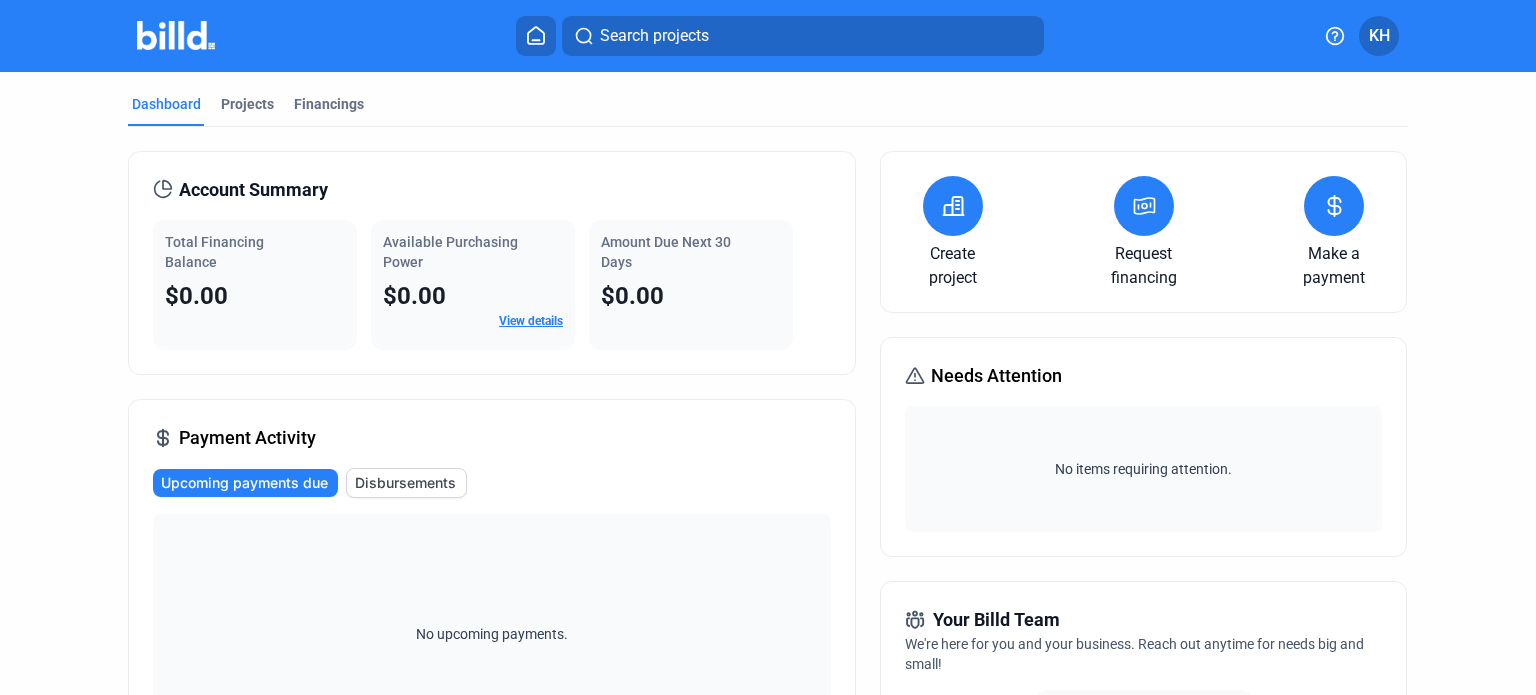 click on "KH" at bounding box center [1379, 36] 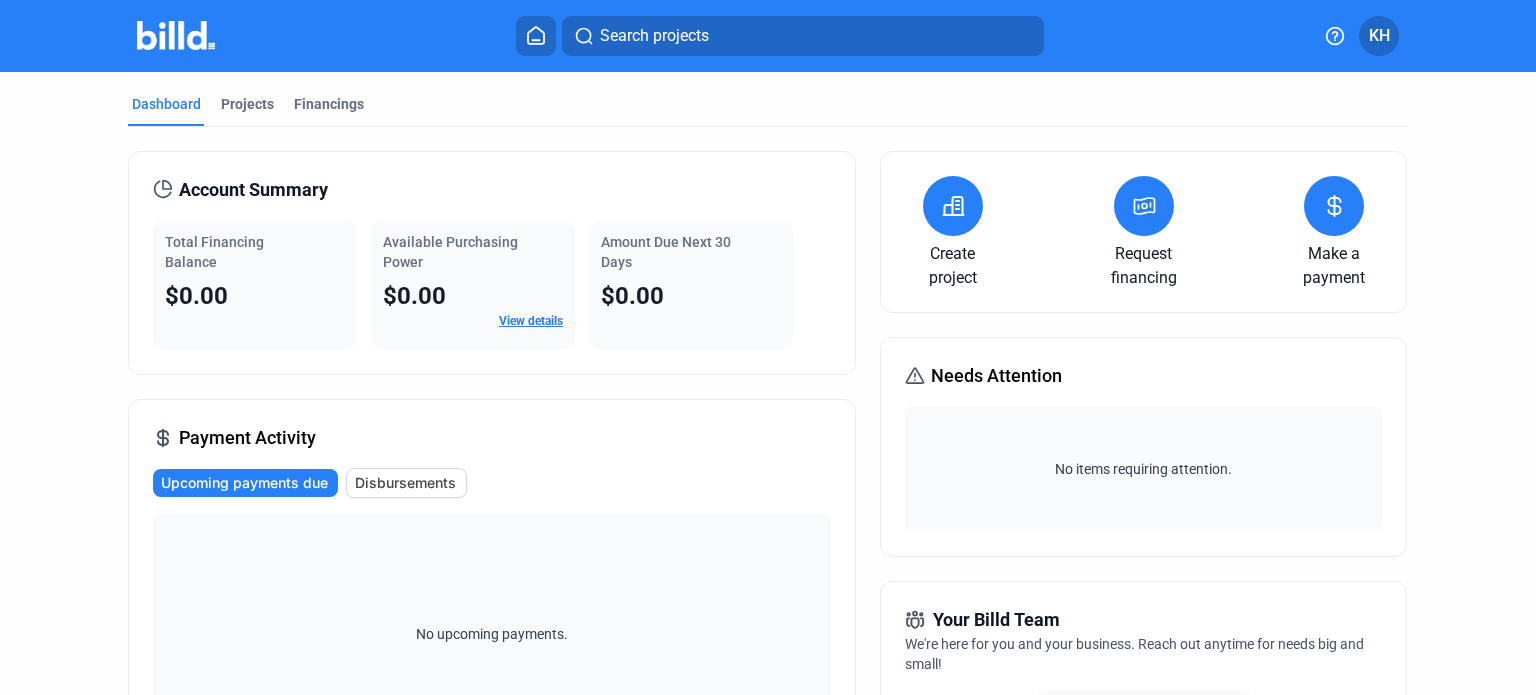click on "Company Settings" at bounding box center [1273, 783] 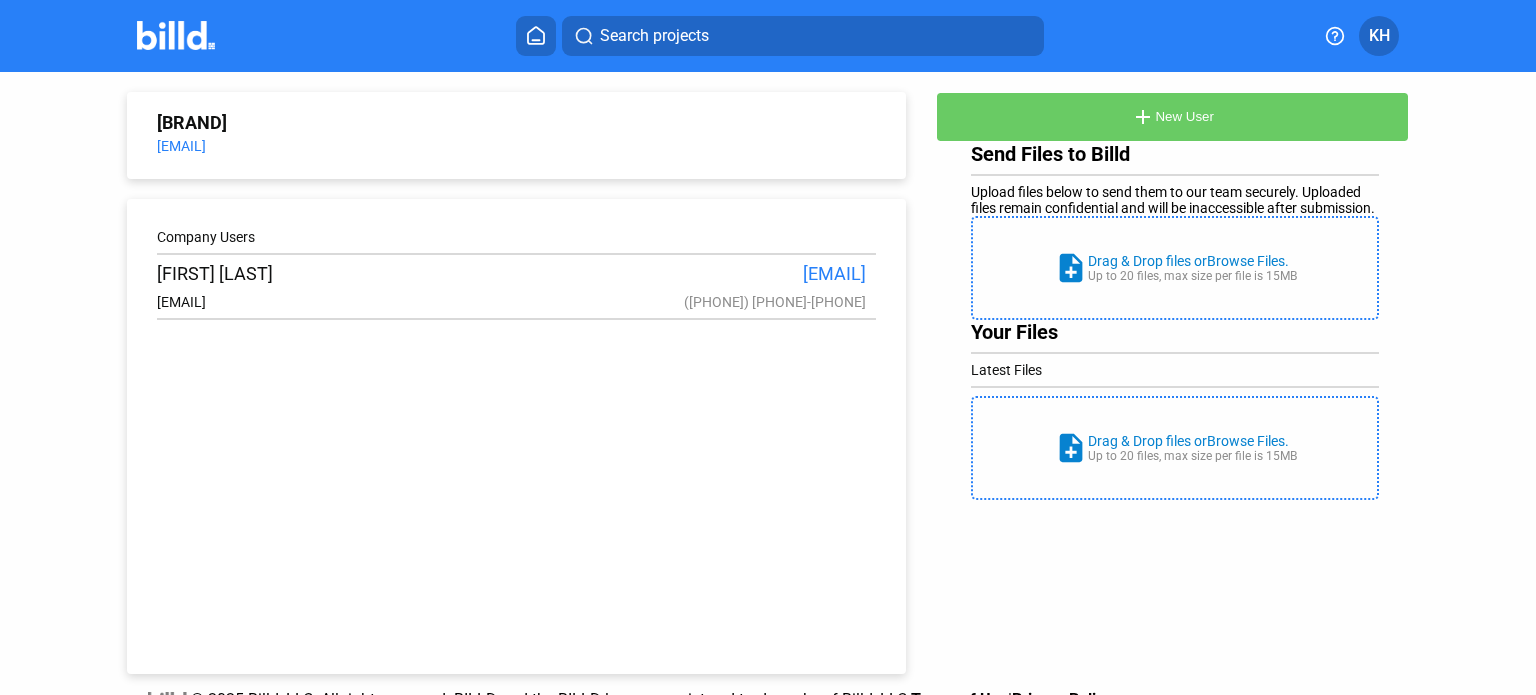 click on "[STATE]" at bounding box center (1379, 36) 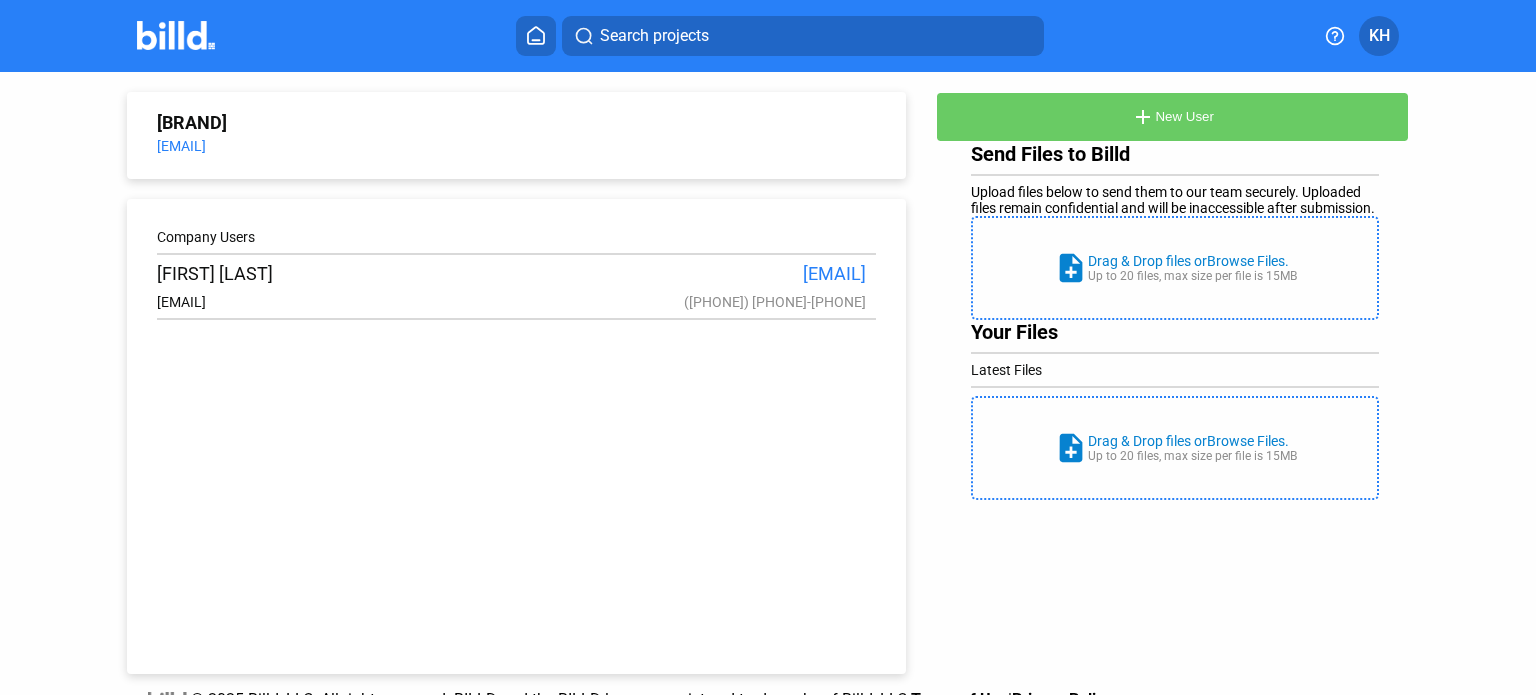click on "Profile Settings" at bounding box center (1273, 829) 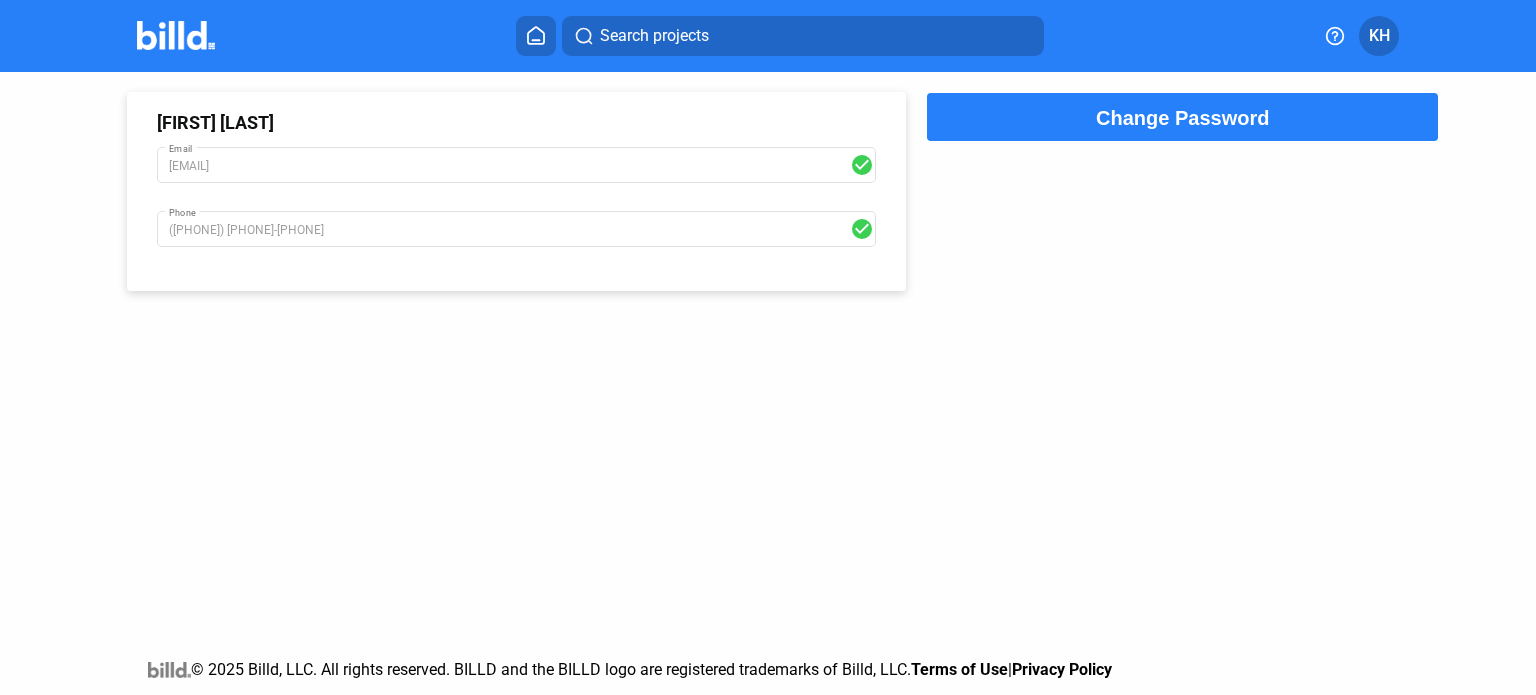 click on "[STATE]" at bounding box center (1379, 36) 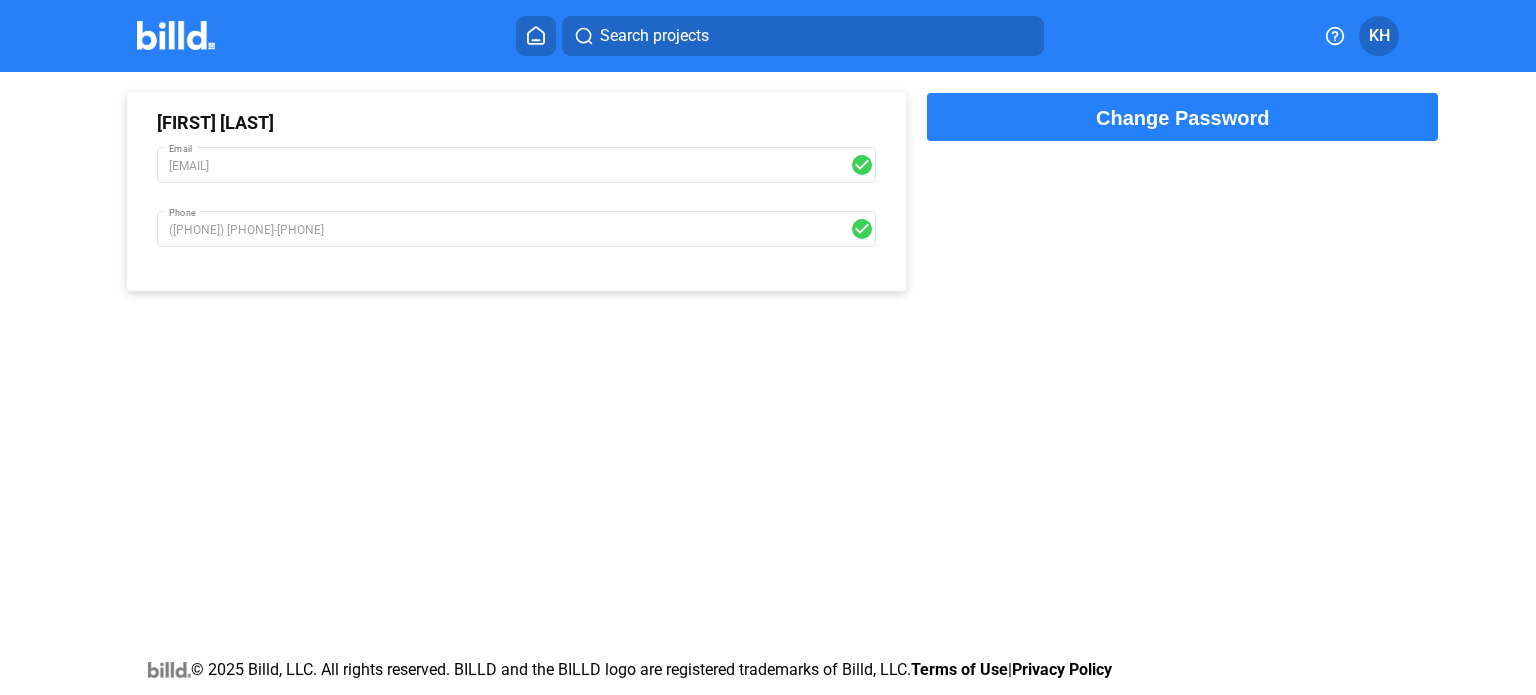 click at bounding box center [1191, 875] 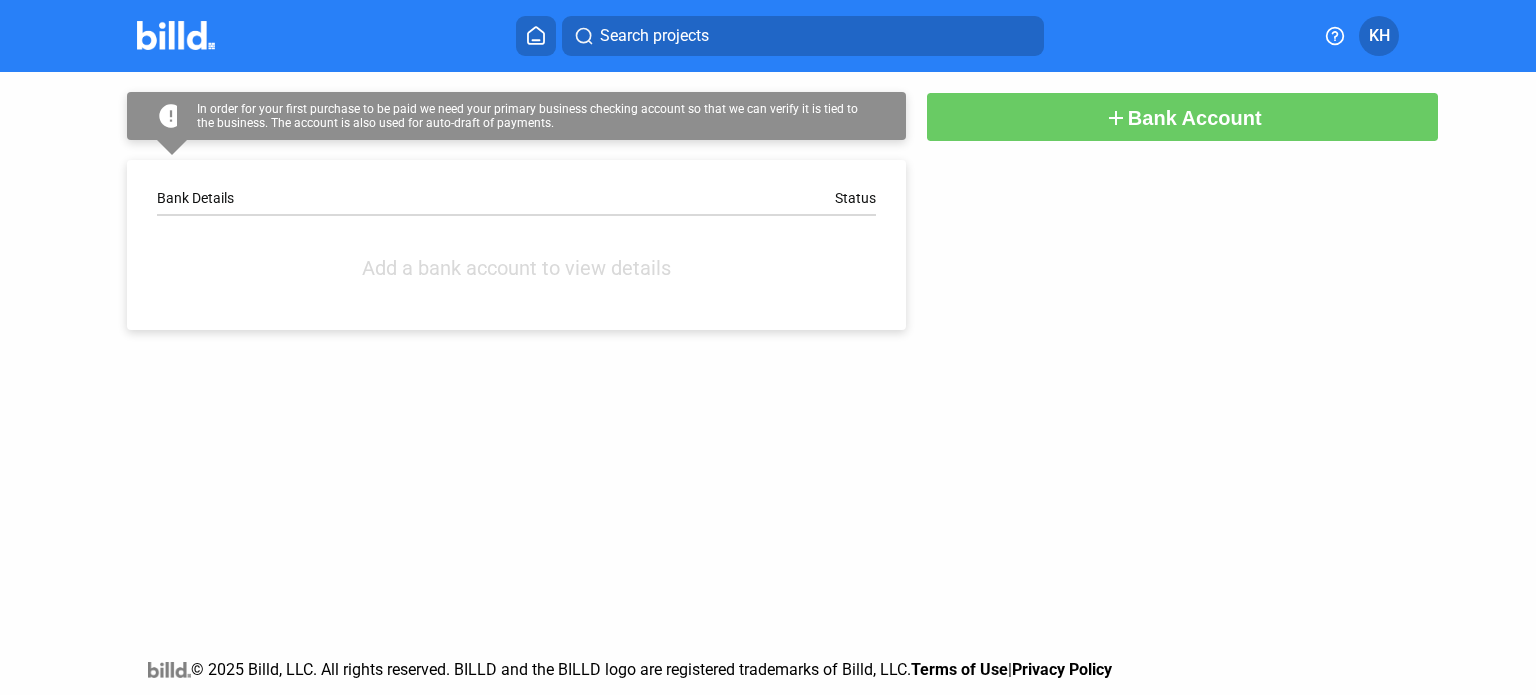 click on "[STATE]" at bounding box center (1379, 36) 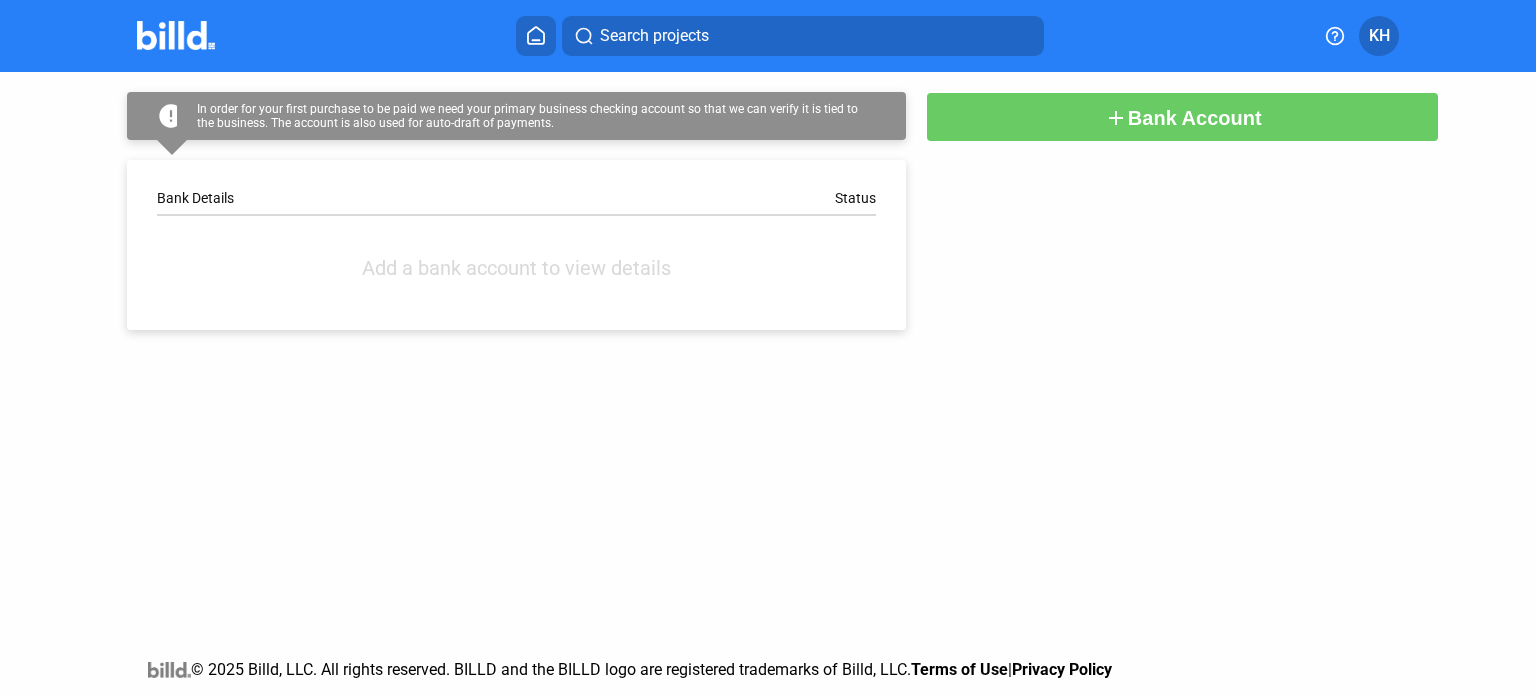 click at bounding box center (768, 675) 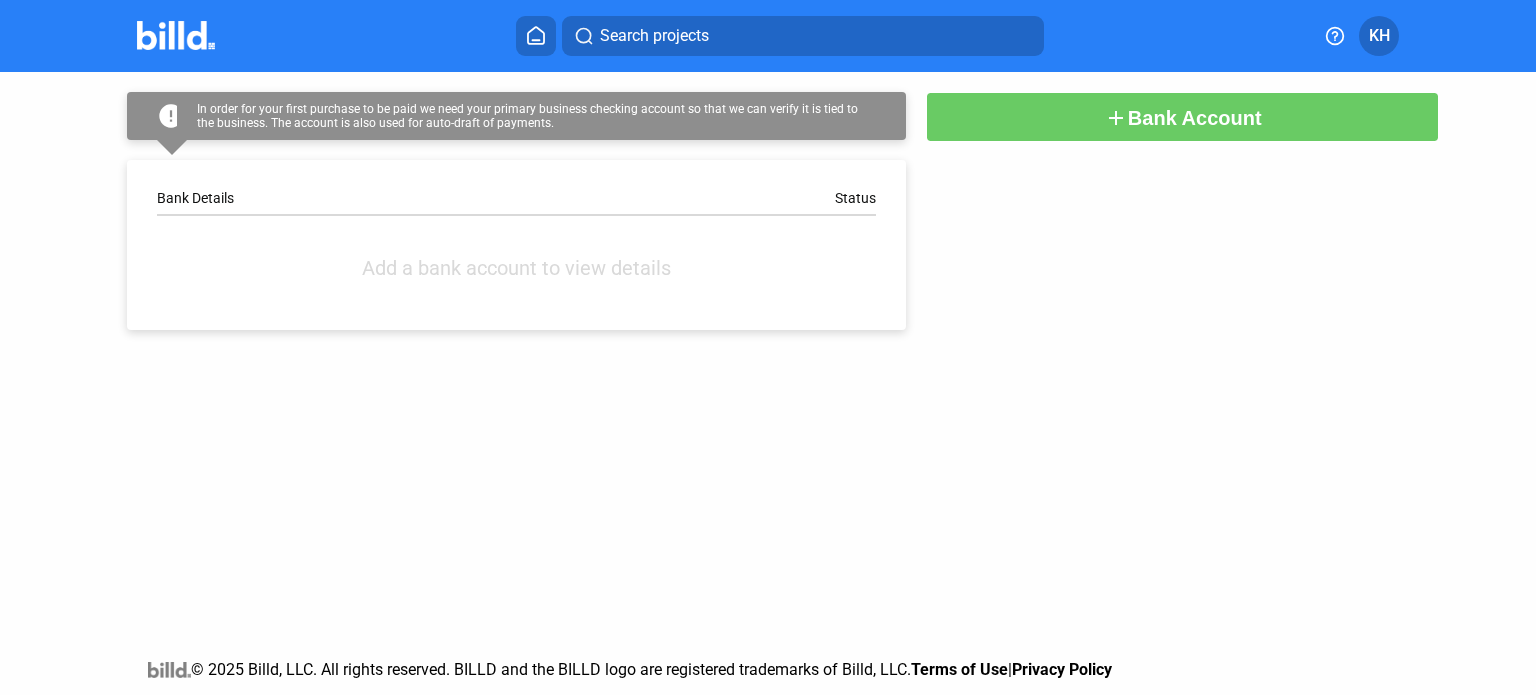 click at bounding box center [176, 35] 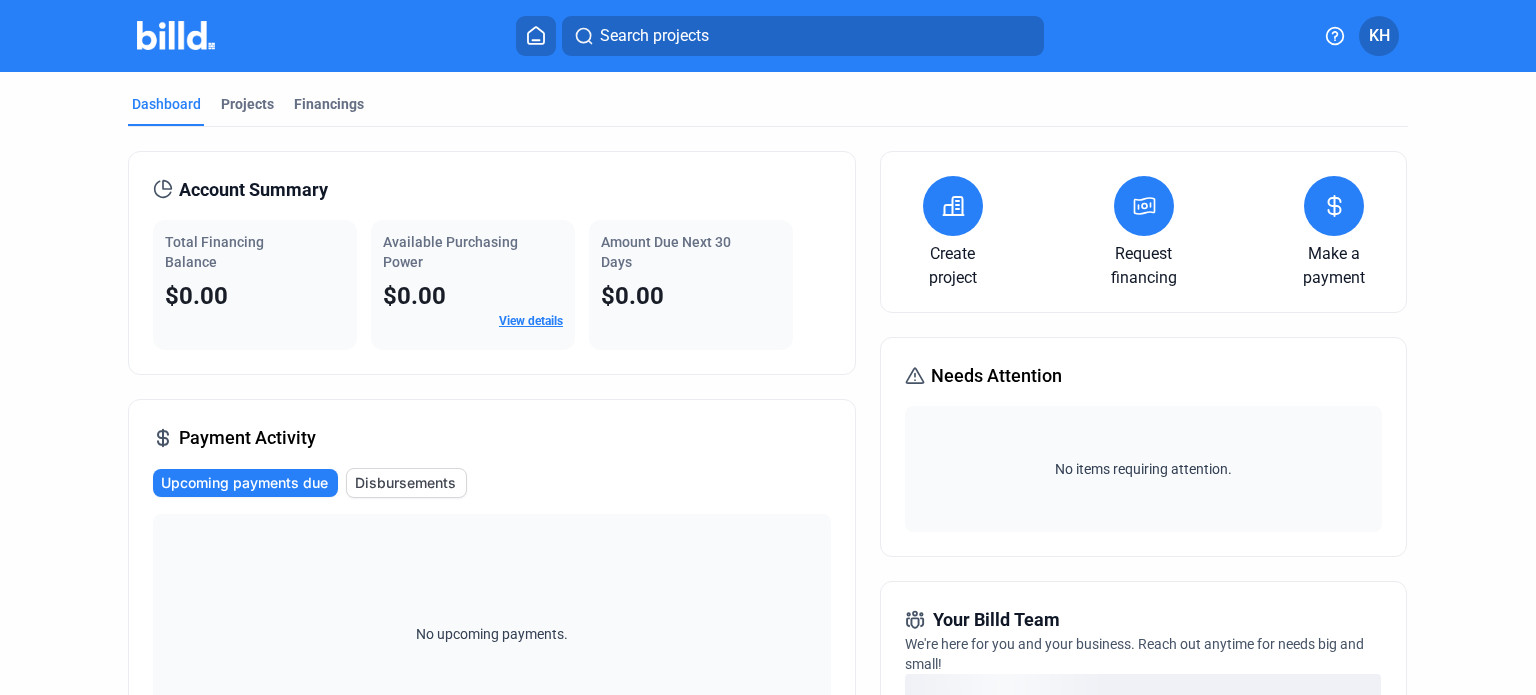 click on "[STATE]" at bounding box center [1379, 36] 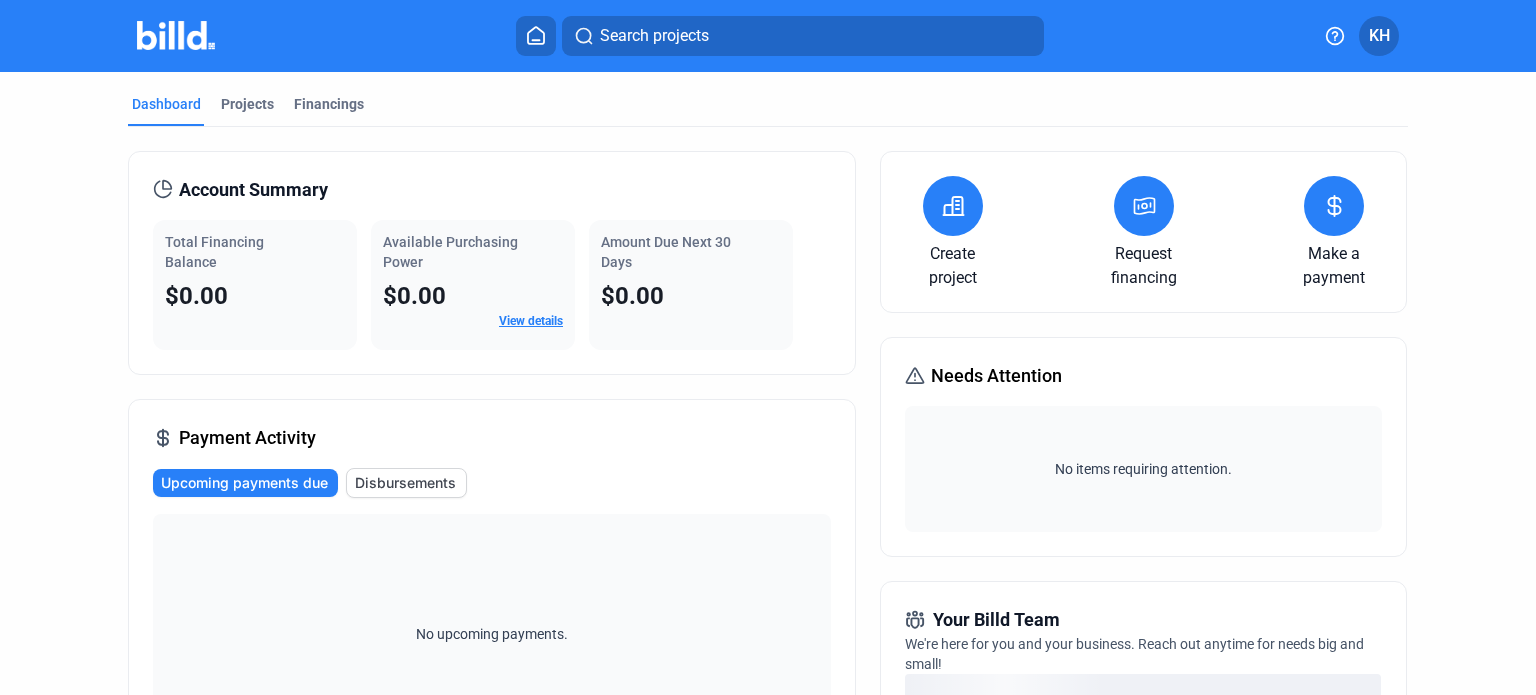 click on "Logout" at bounding box center [1273, 928] 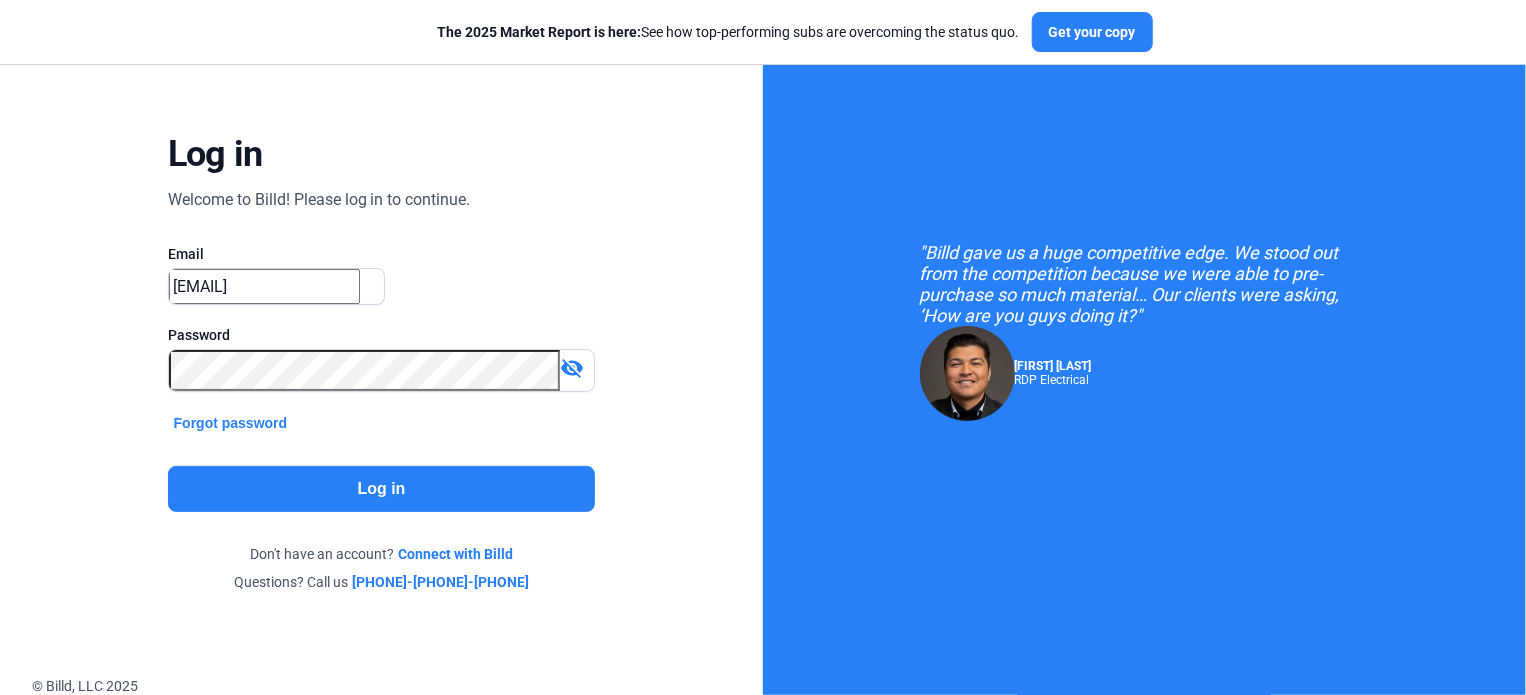 scroll, scrollTop: 102, scrollLeft: 0, axis: vertical 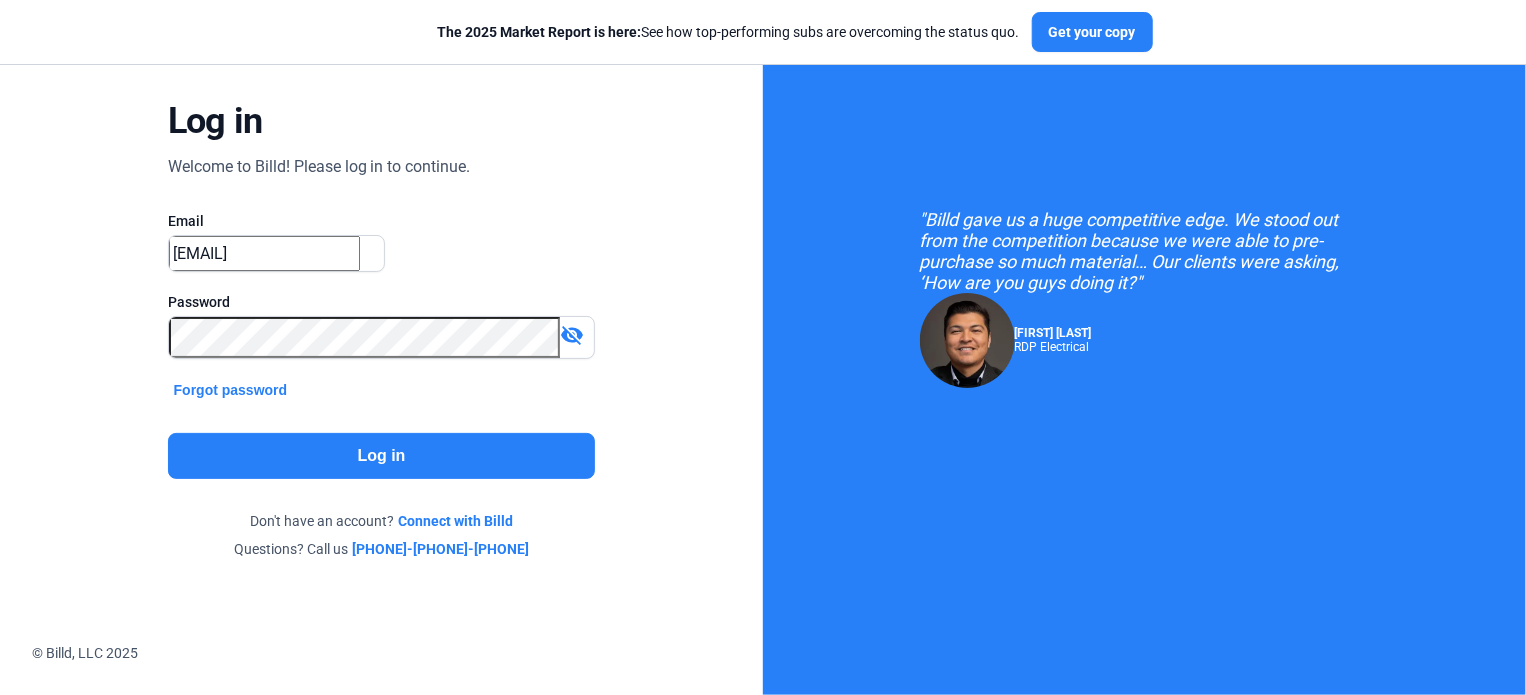 click on "Log in" at bounding box center [382, 456] 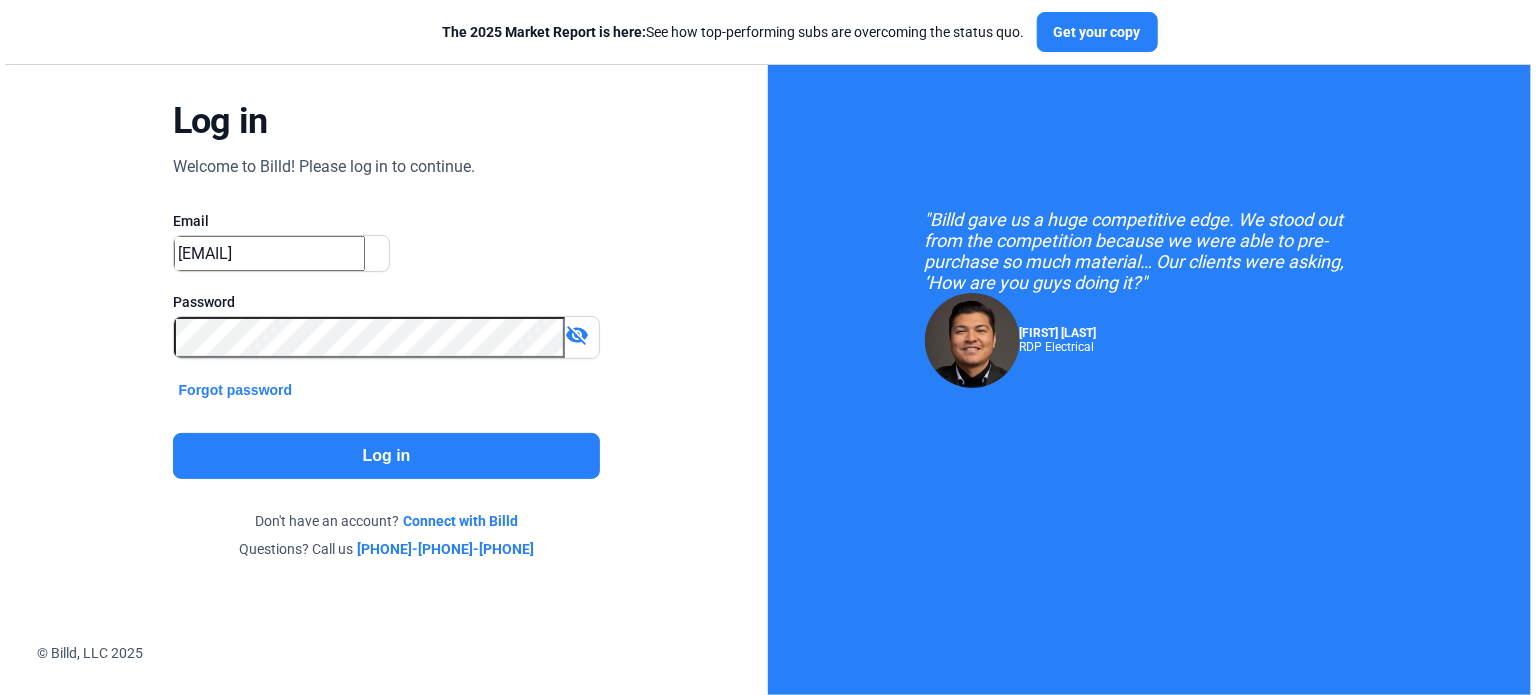 scroll, scrollTop: 0, scrollLeft: 0, axis: both 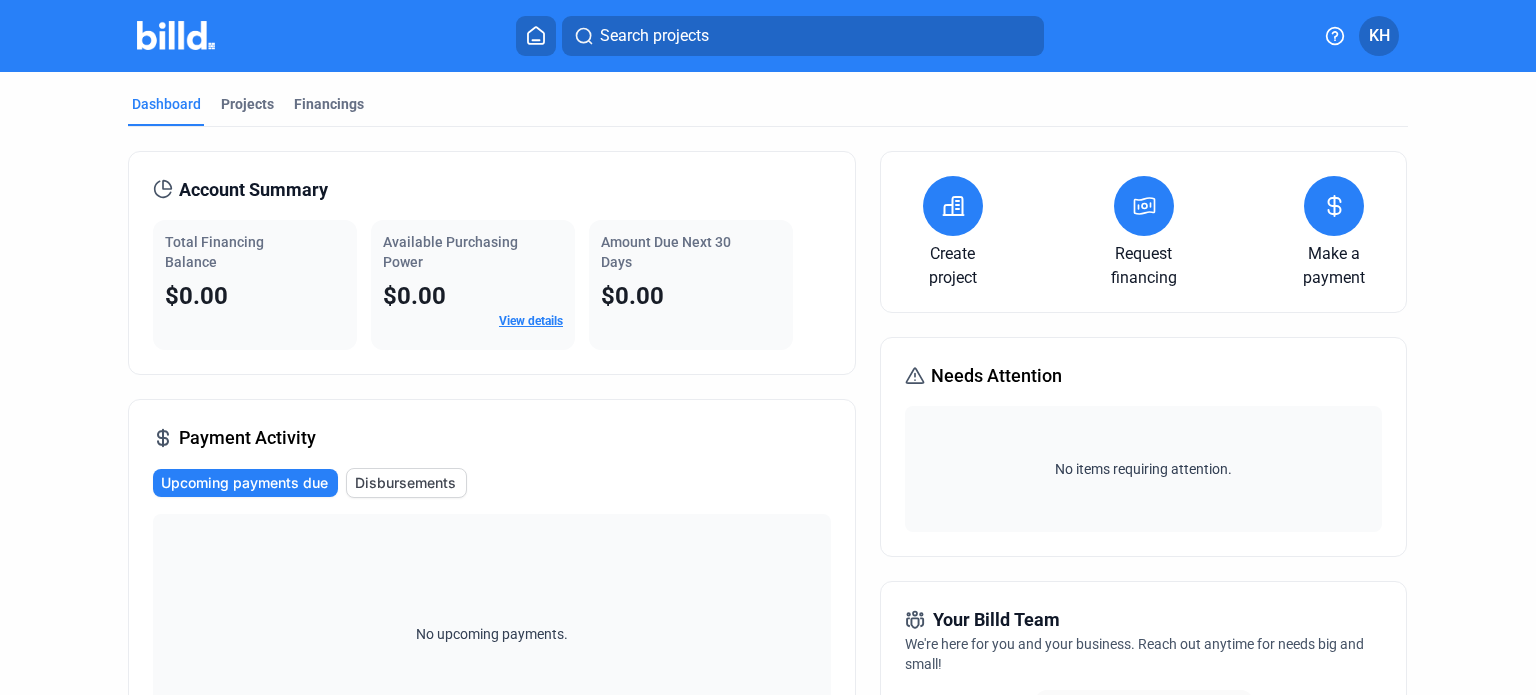click on "Ok" at bounding box center [225, 869] 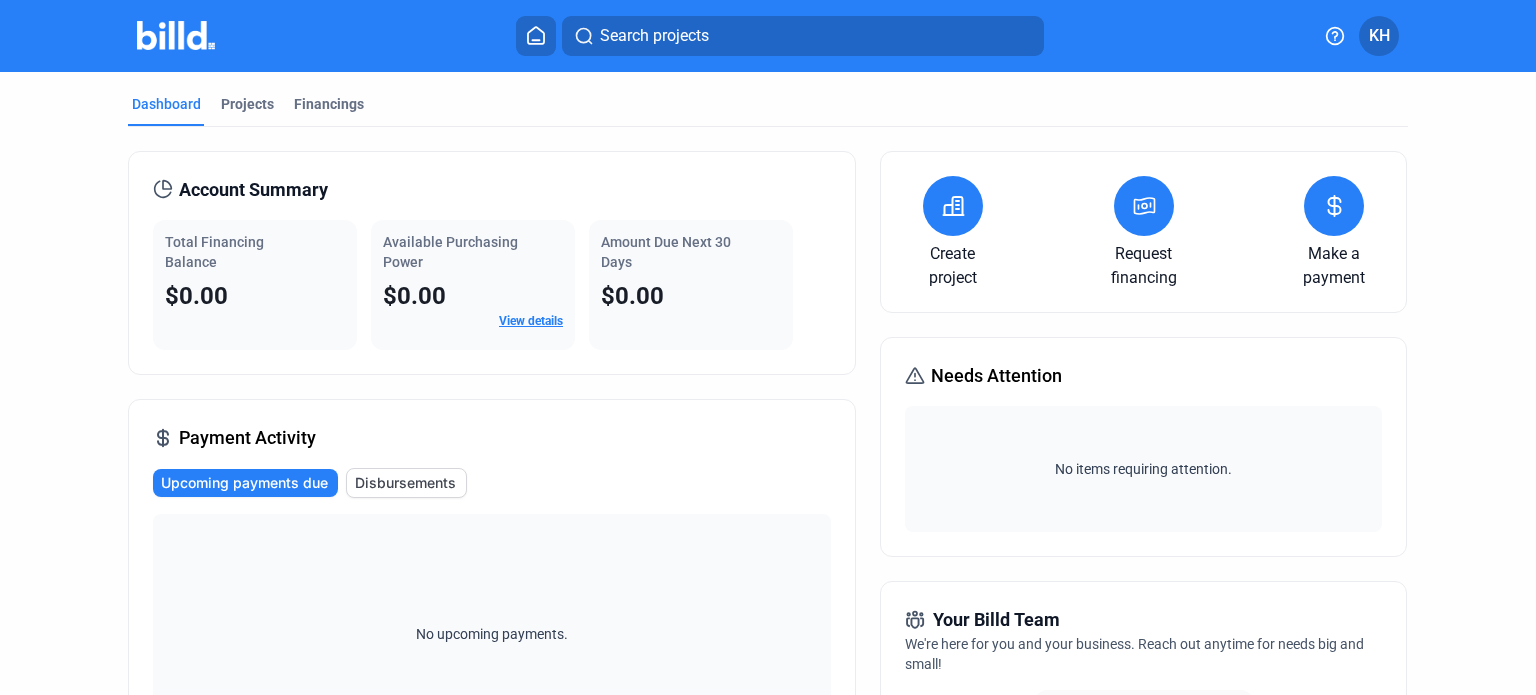 click at bounding box center [953, 206] 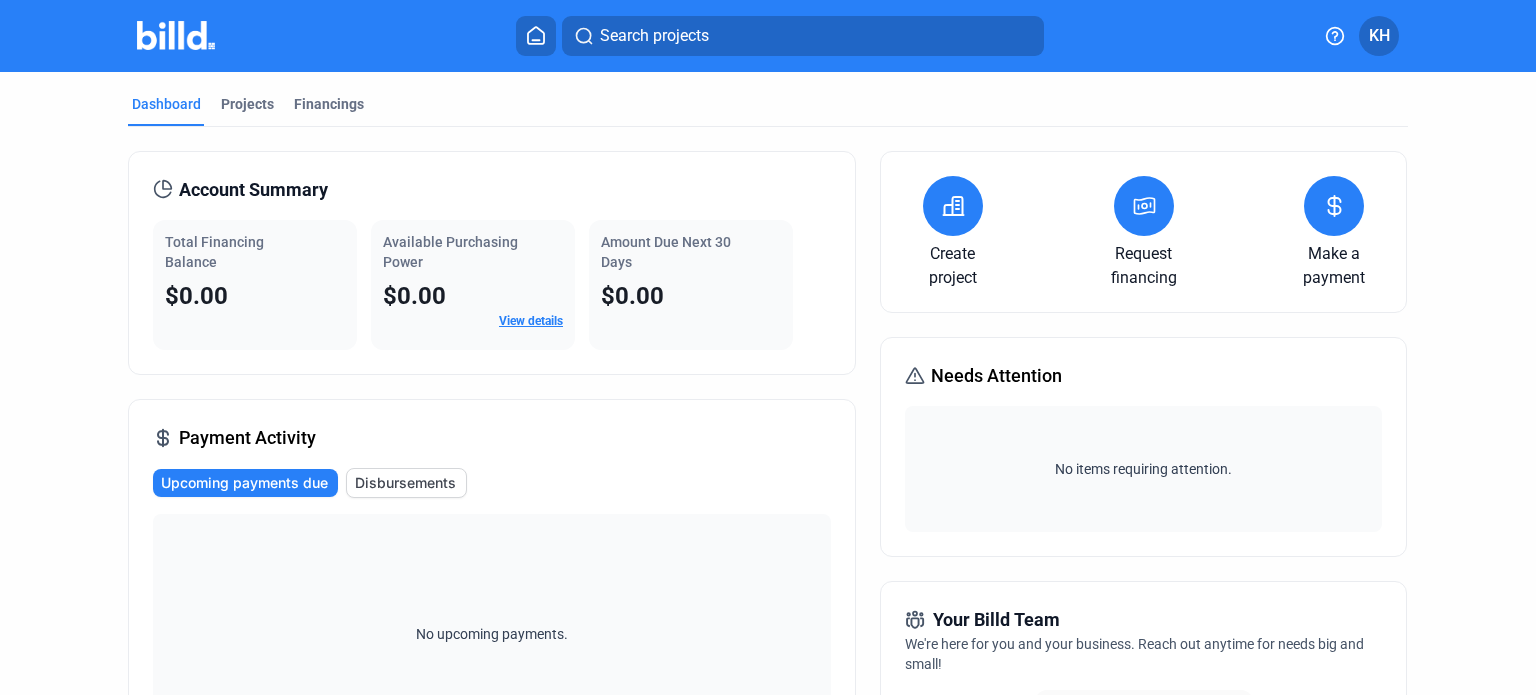 click on "close" at bounding box center [1193, 709] 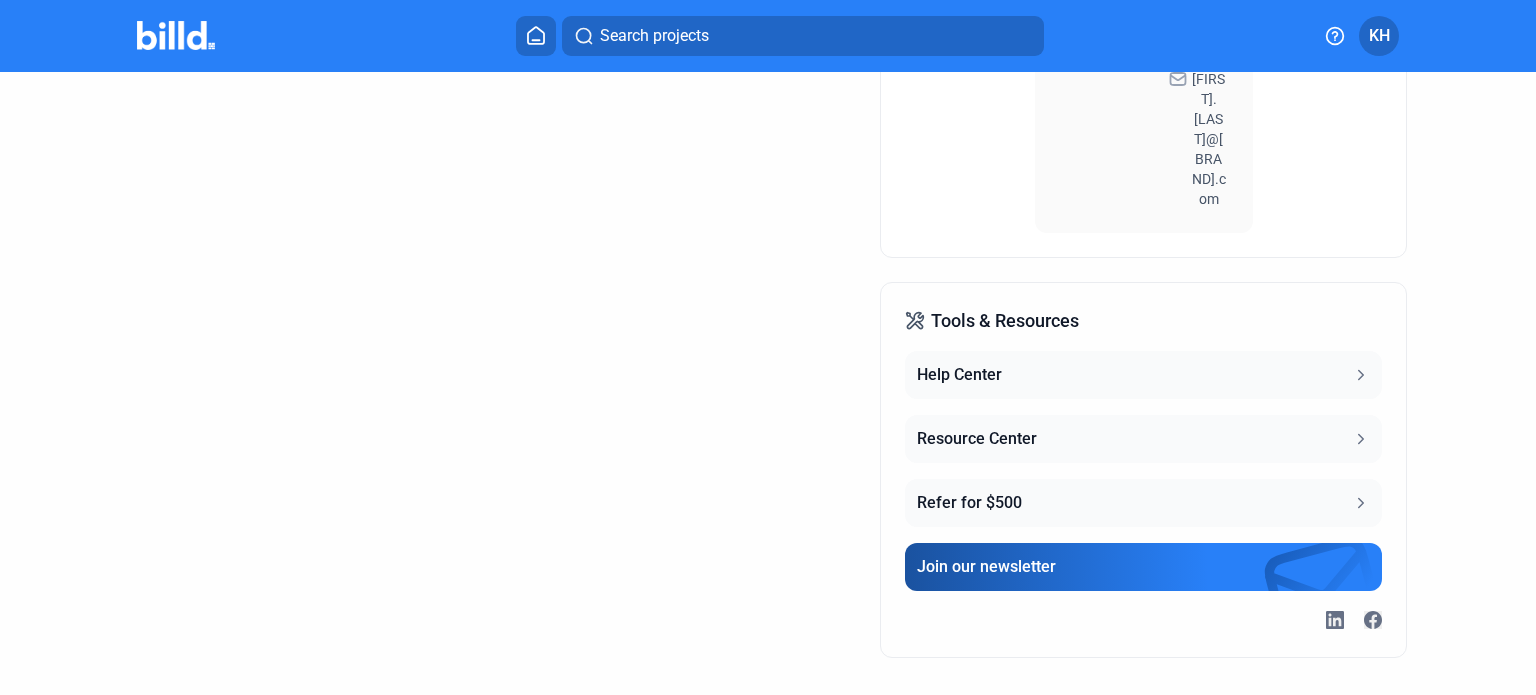 scroll, scrollTop: 754, scrollLeft: 0, axis: vertical 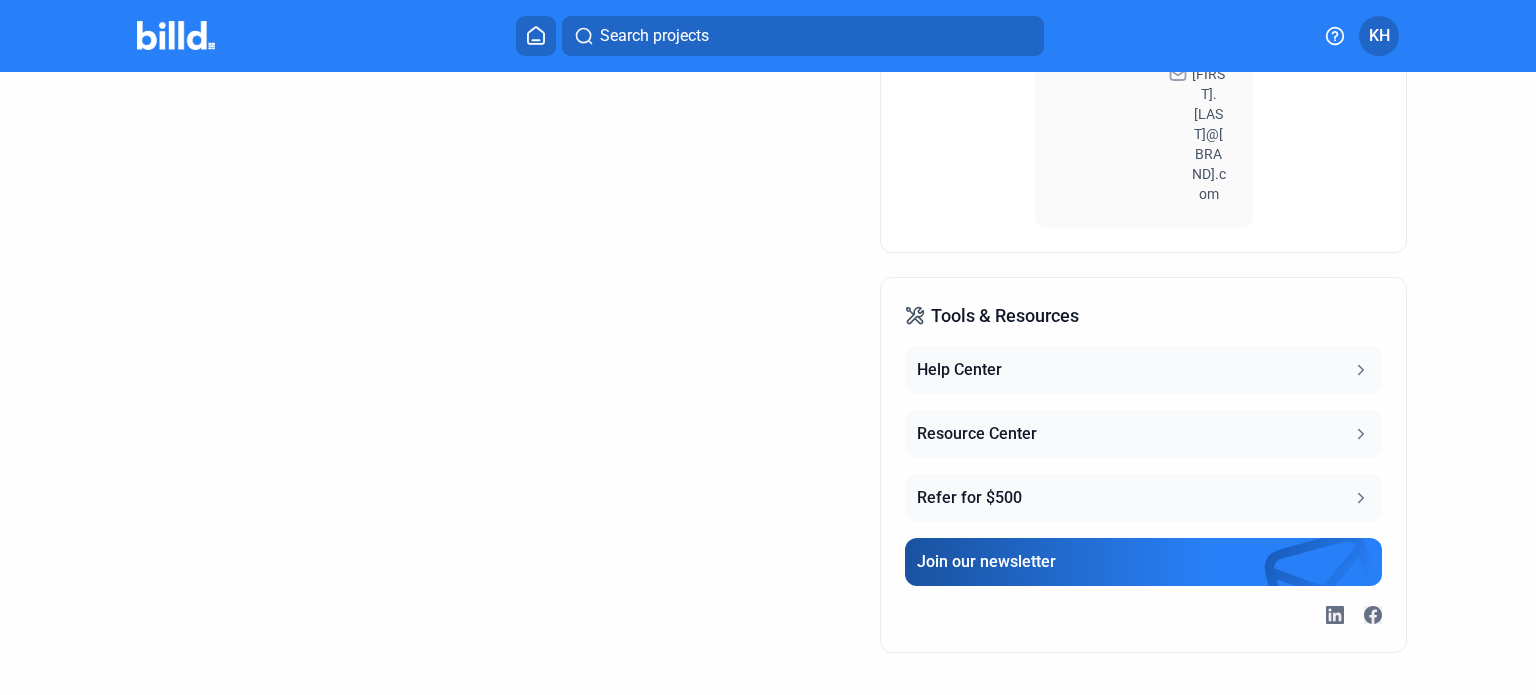 click on "Help Center" at bounding box center (1143, 370) 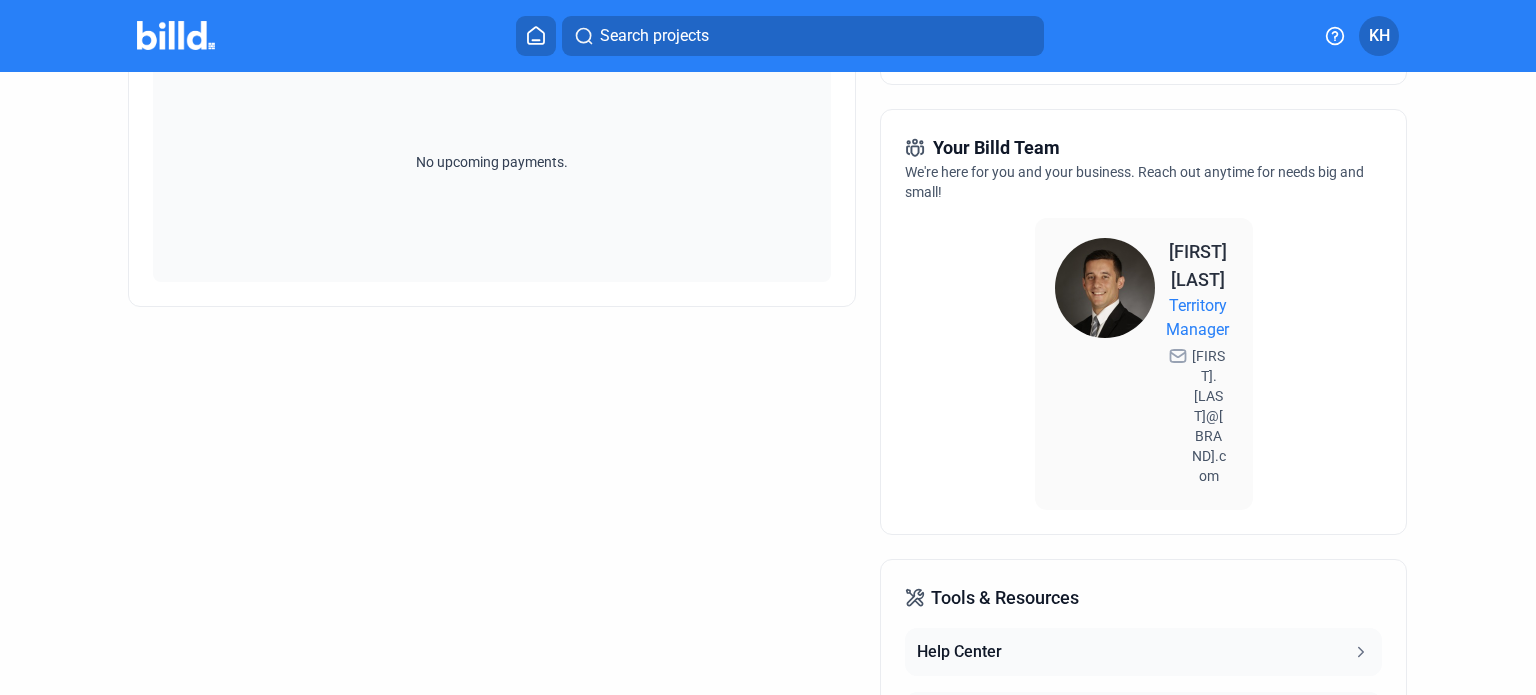 scroll, scrollTop: 454, scrollLeft: 0, axis: vertical 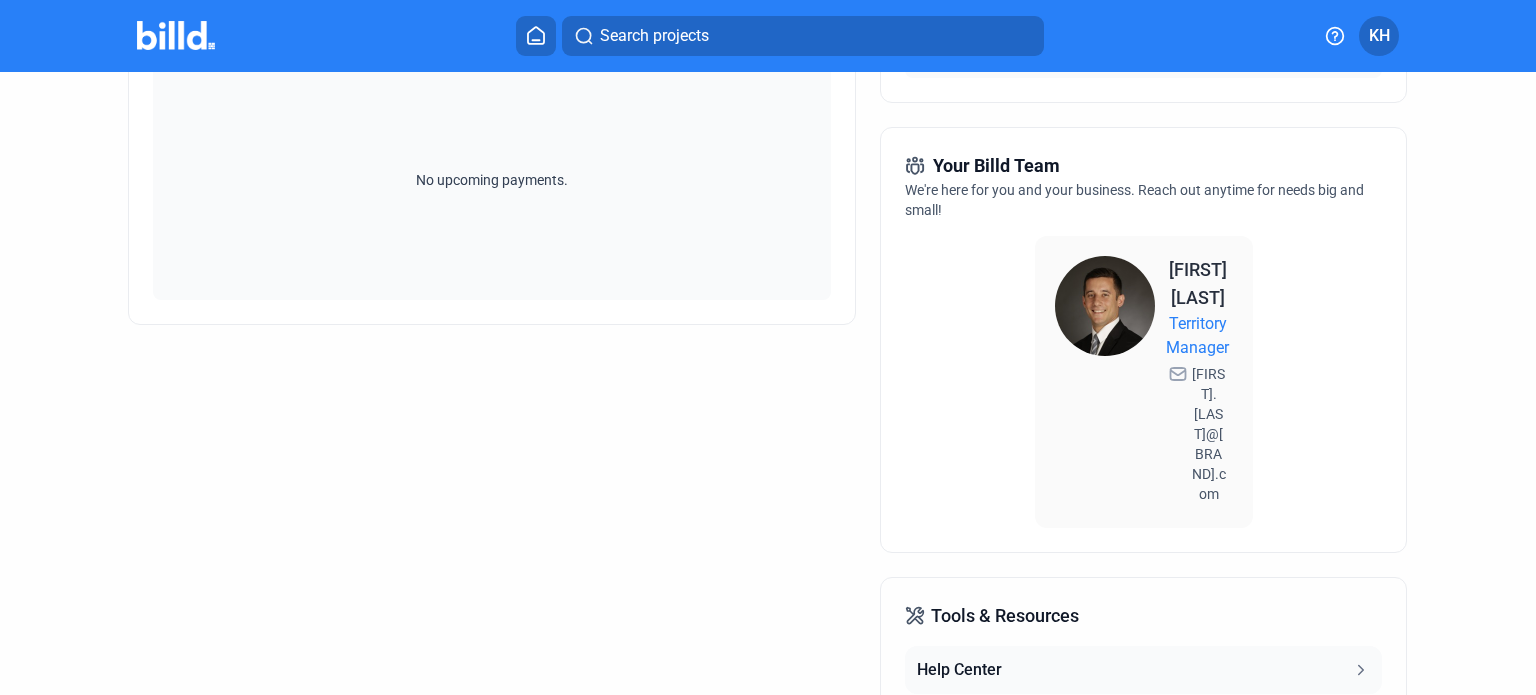 click on "[EMAIL]" at bounding box center [1209, 434] 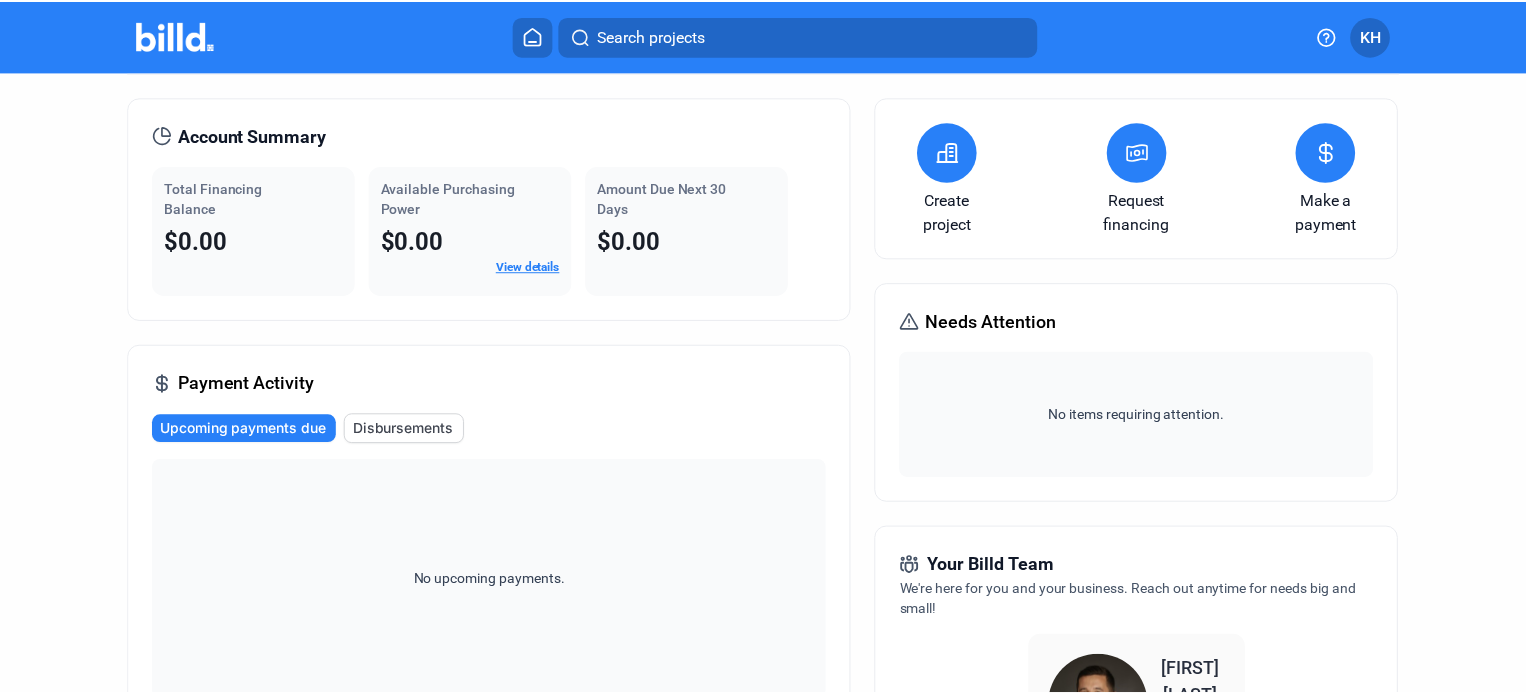 scroll, scrollTop: 0, scrollLeft: 0, axis: both 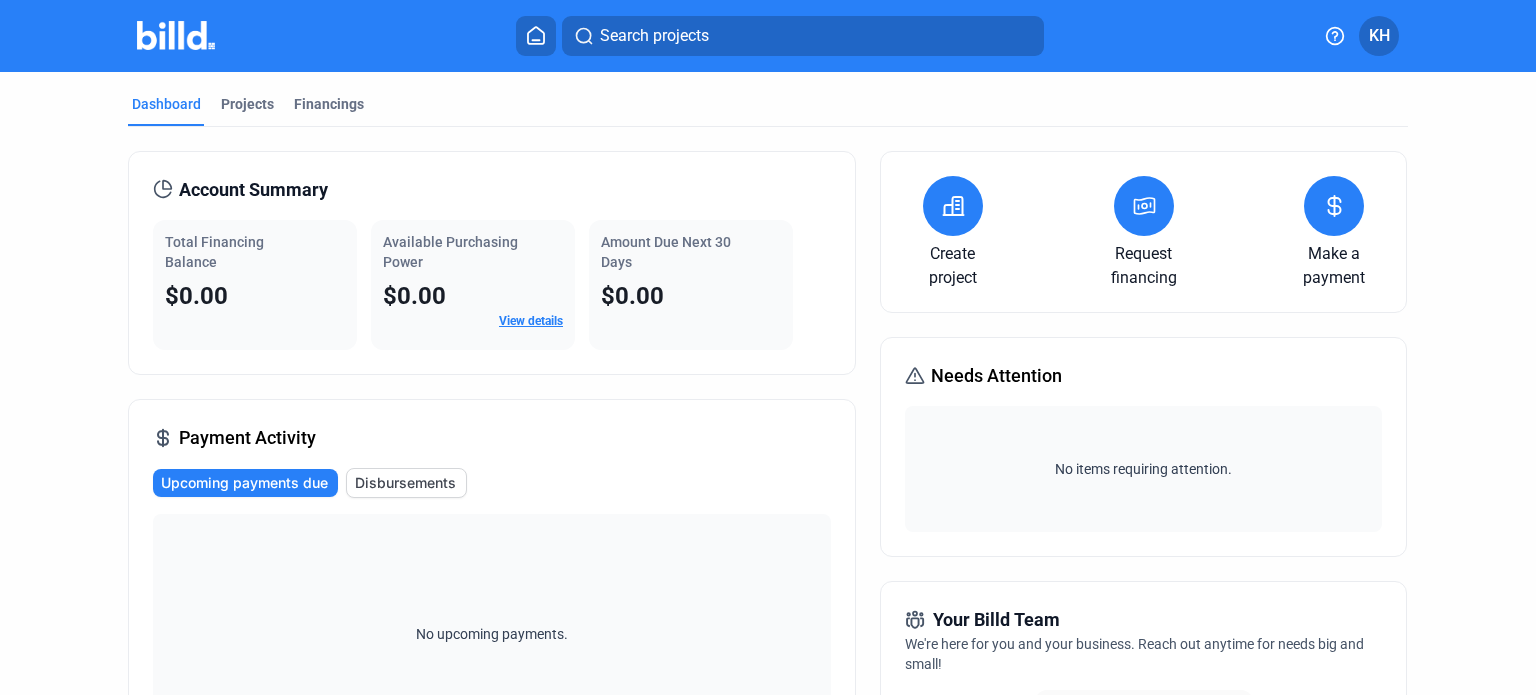 click at bounding box center [536, 36] 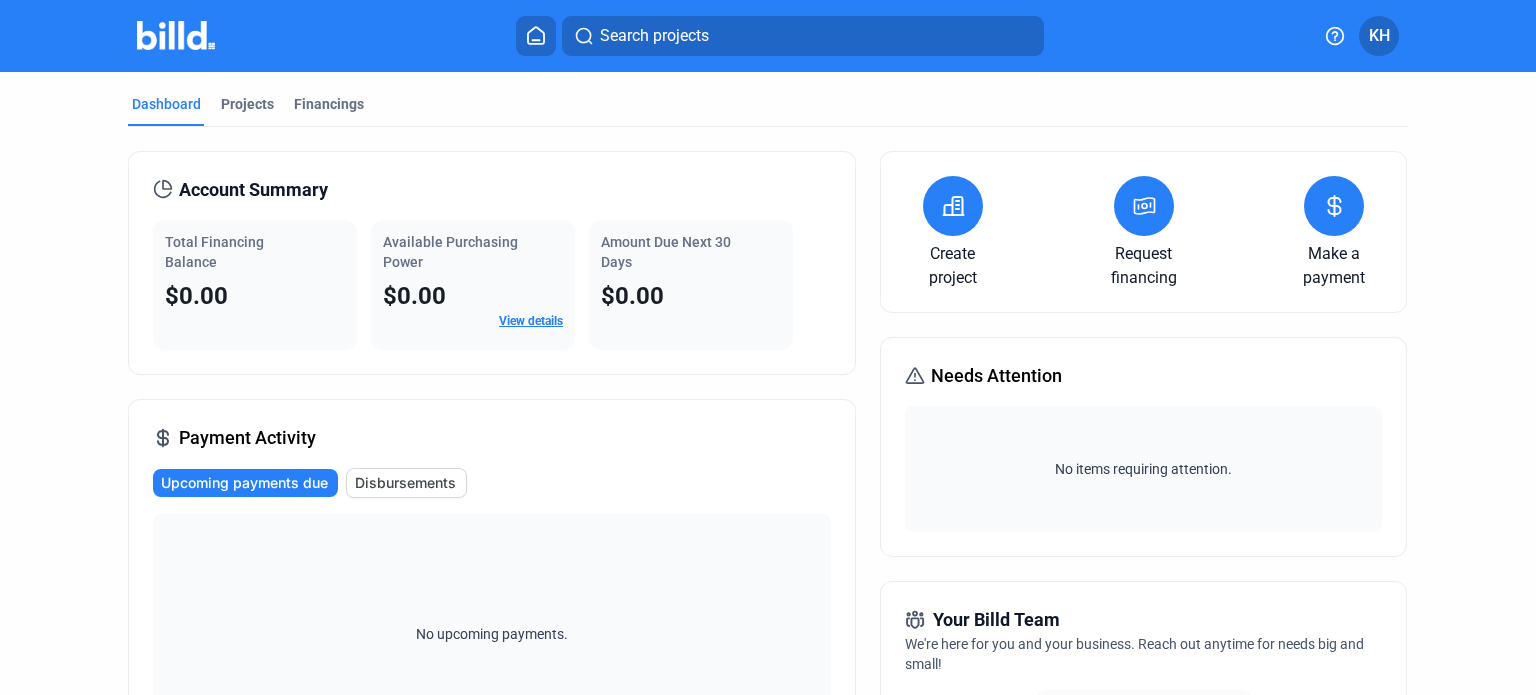 click on "Logout" at bounding box center [1273, 928] 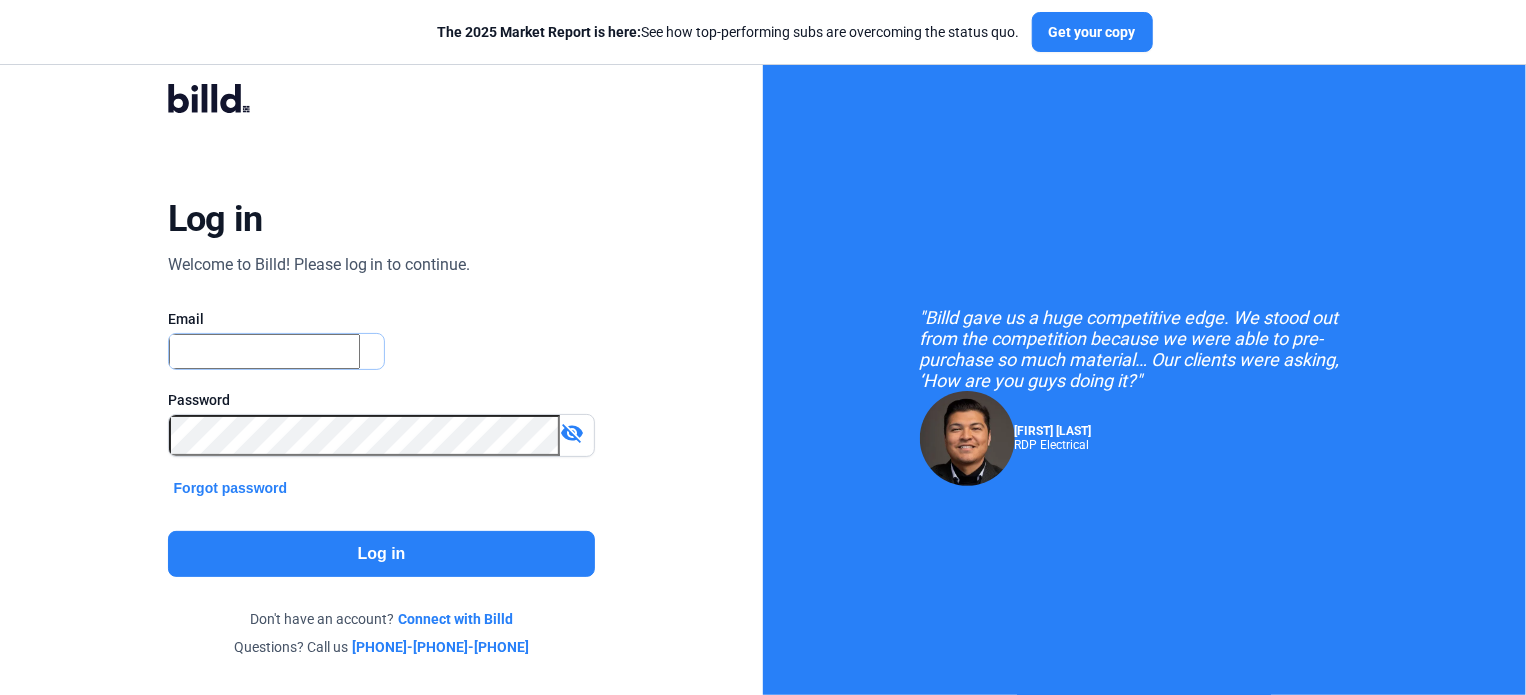 type on "[EMAIL]" 